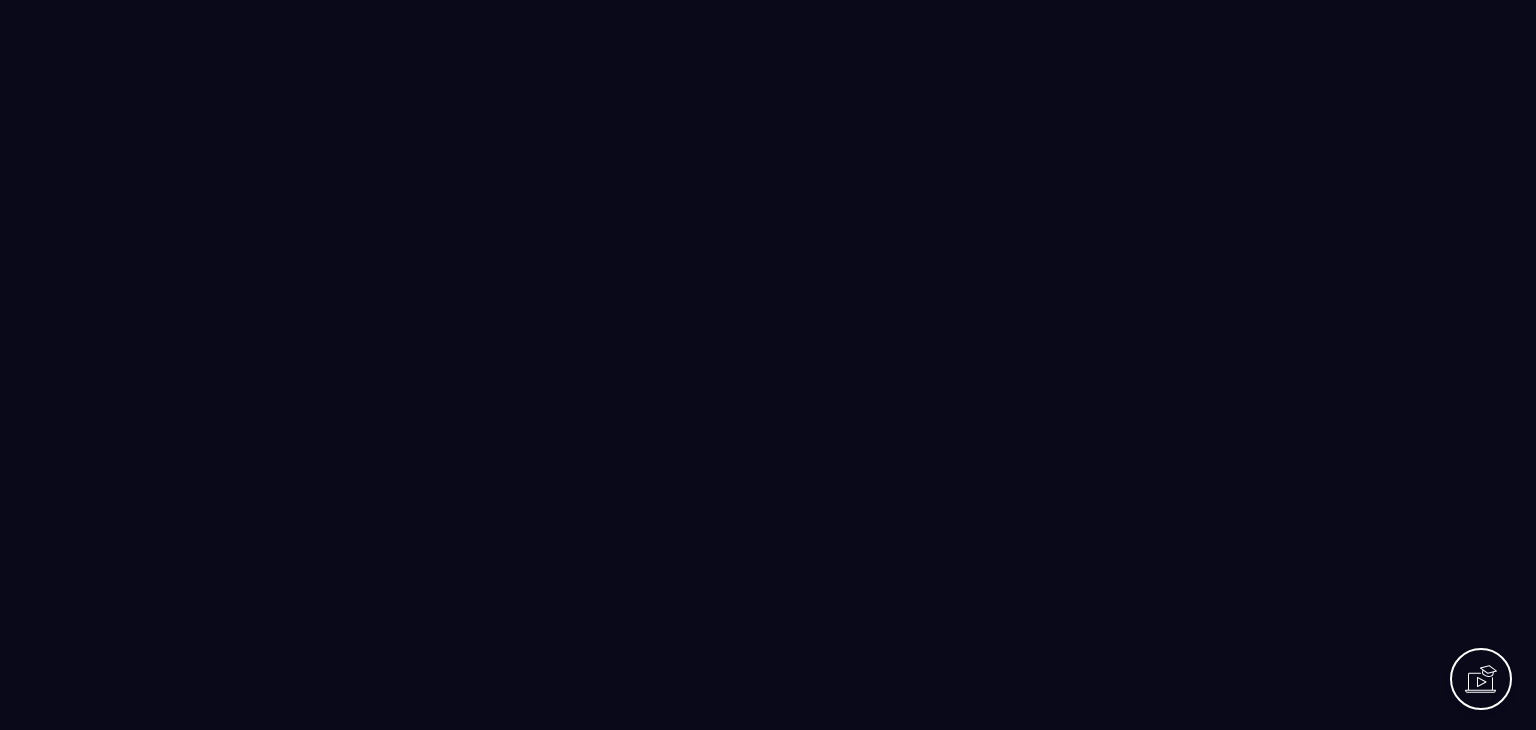 scroll, scrollTop: 0, scrollLeft: 0, axis: both 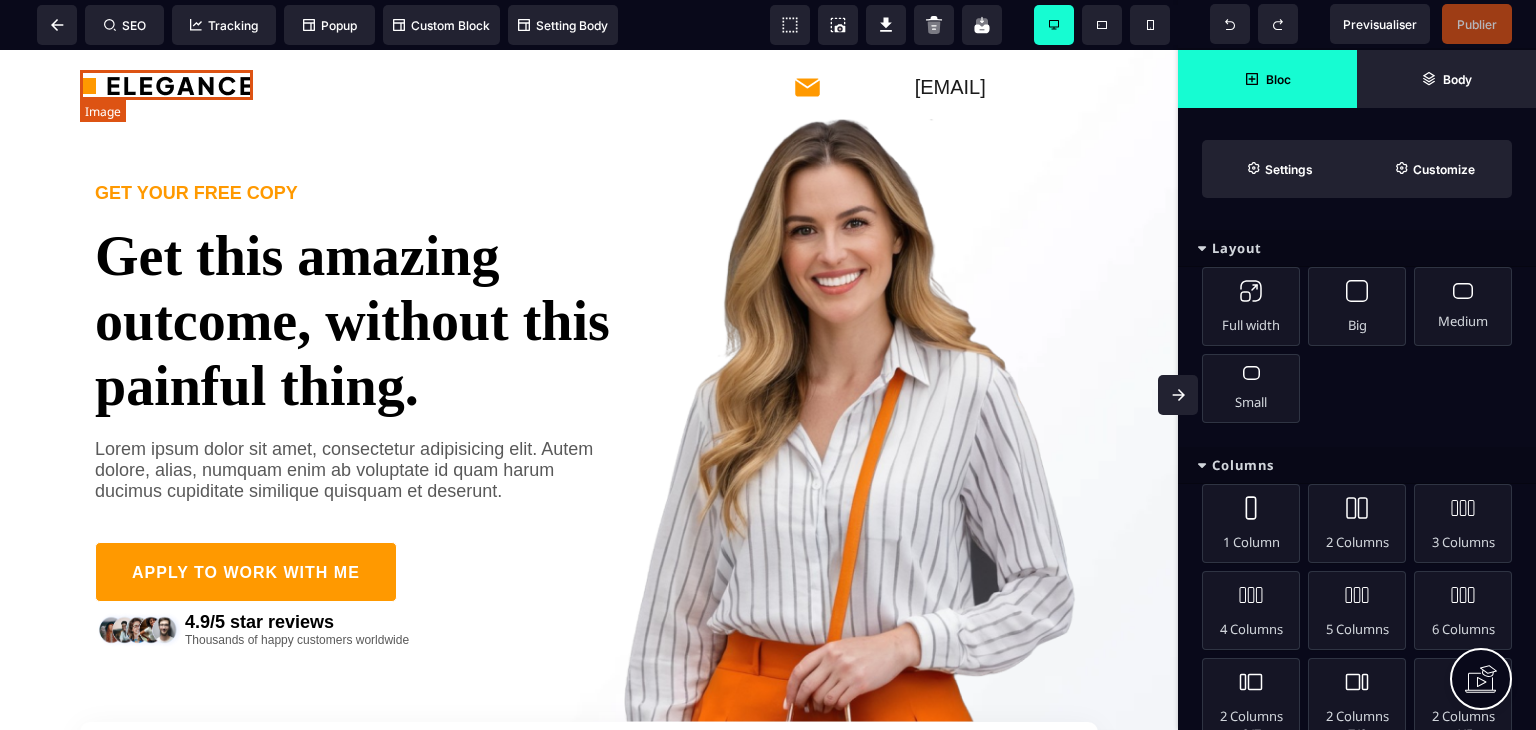 click at bounding box center [166, 85] 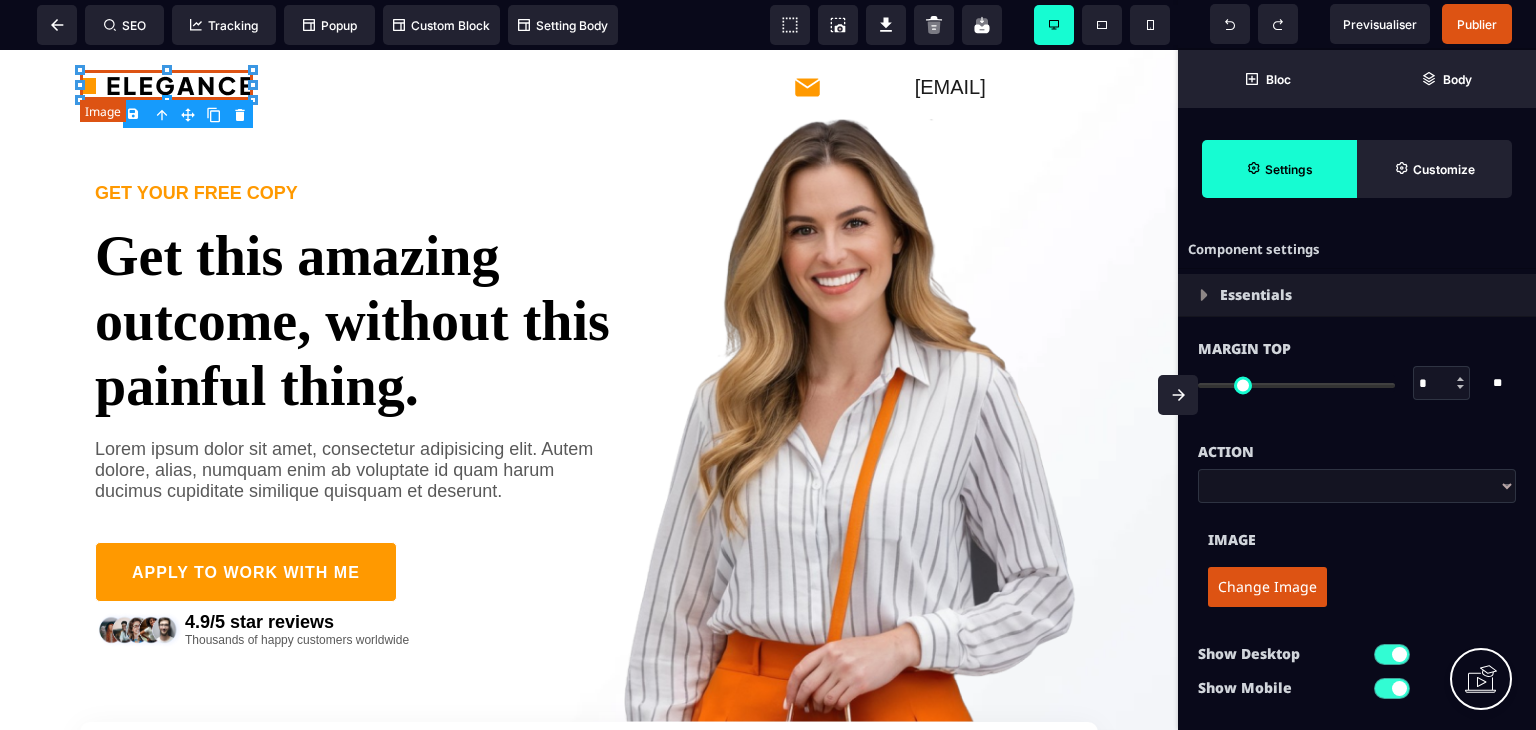 type on "****" 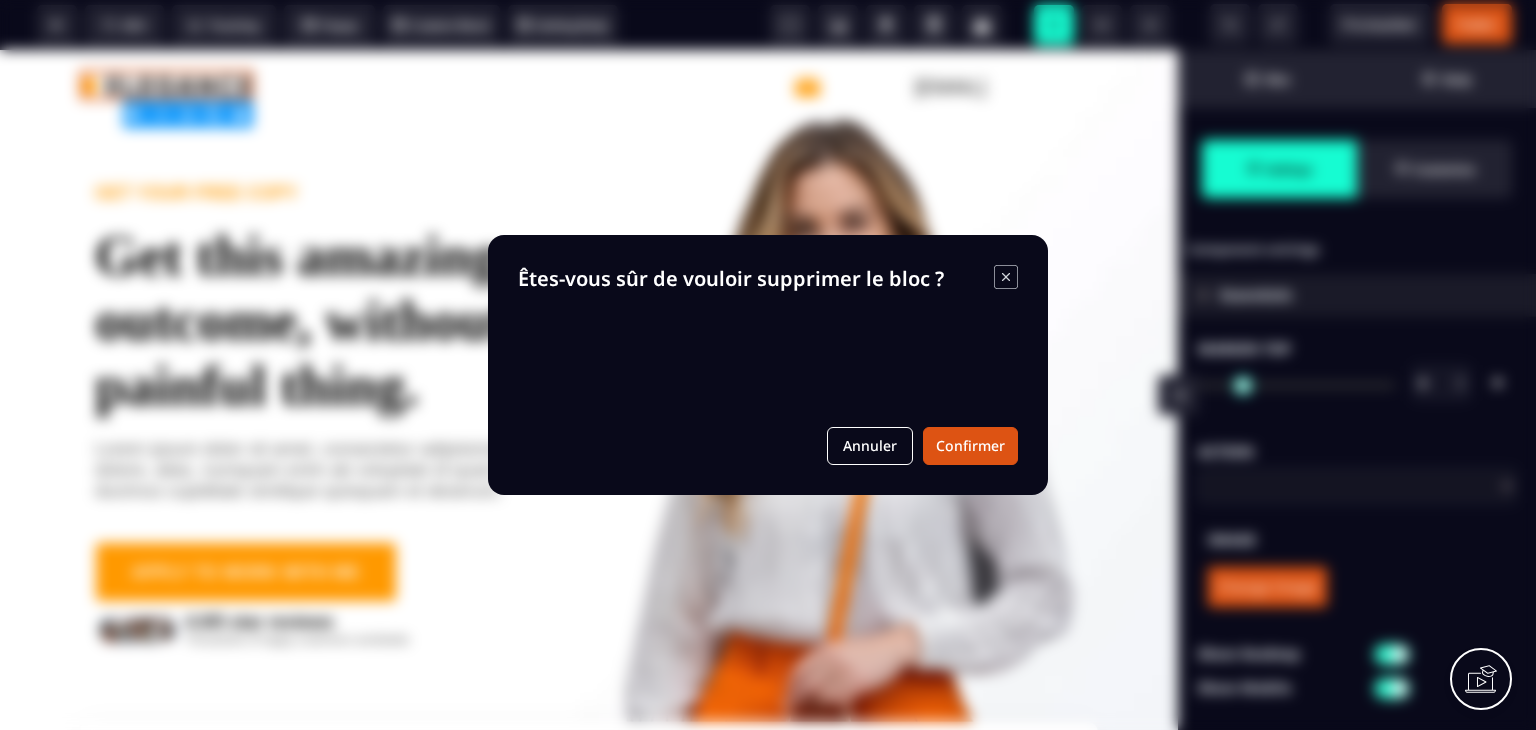 click on "B I U S
A *******
Row
SEO
Tracking
Popup" at bounding box center (768, 365) 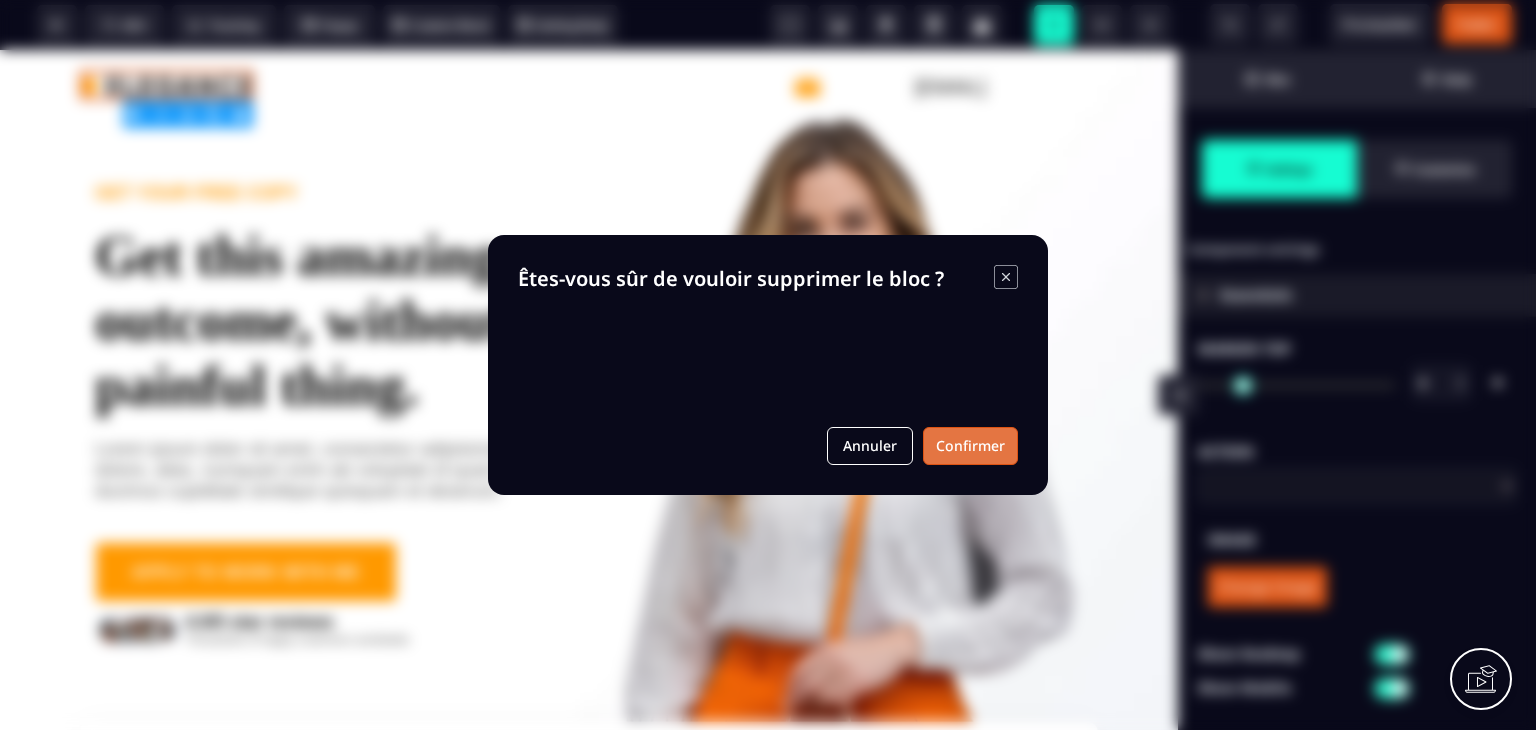 click on "Confirmer" at bounding box center [970, 446] 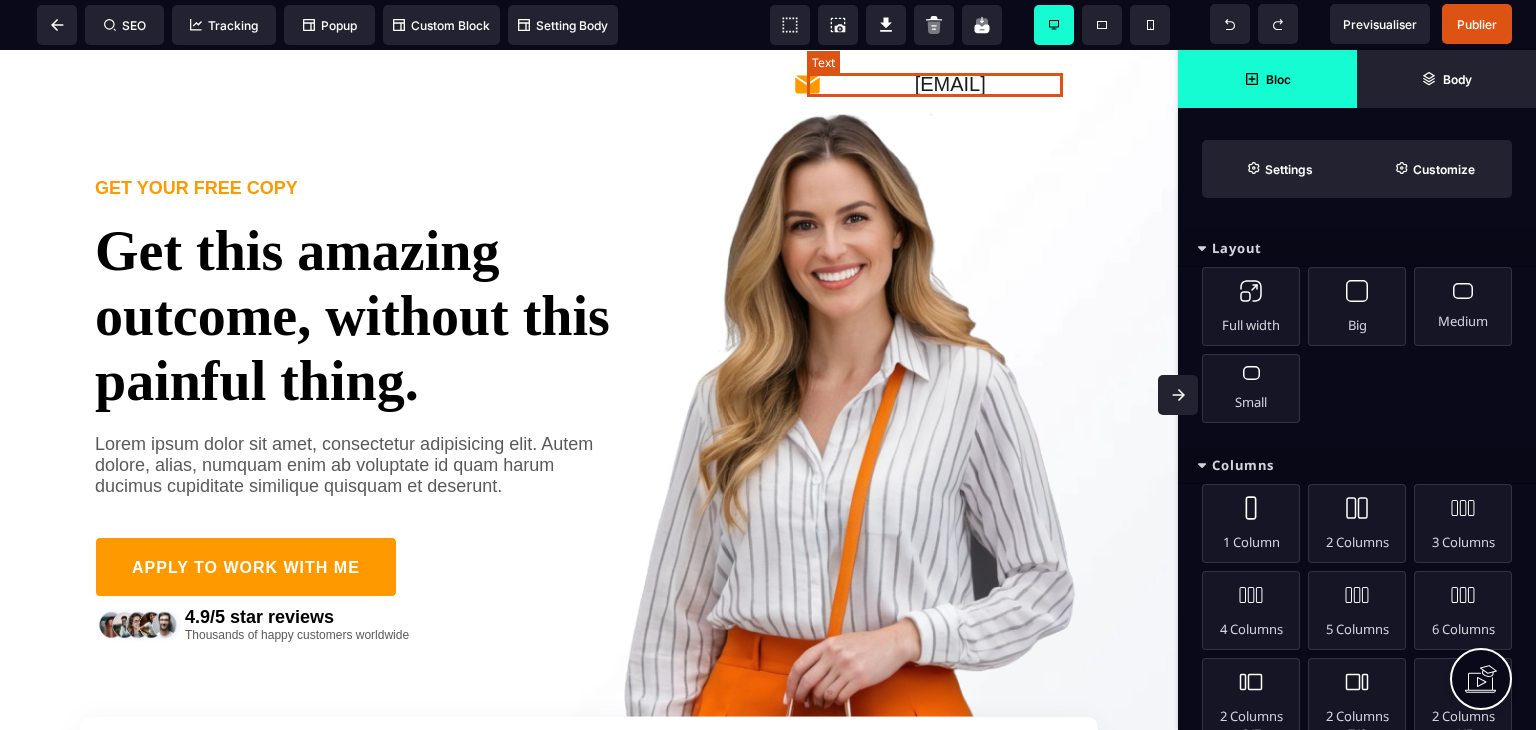 click on "[EMAIL]" at bounding box center [950, 84] 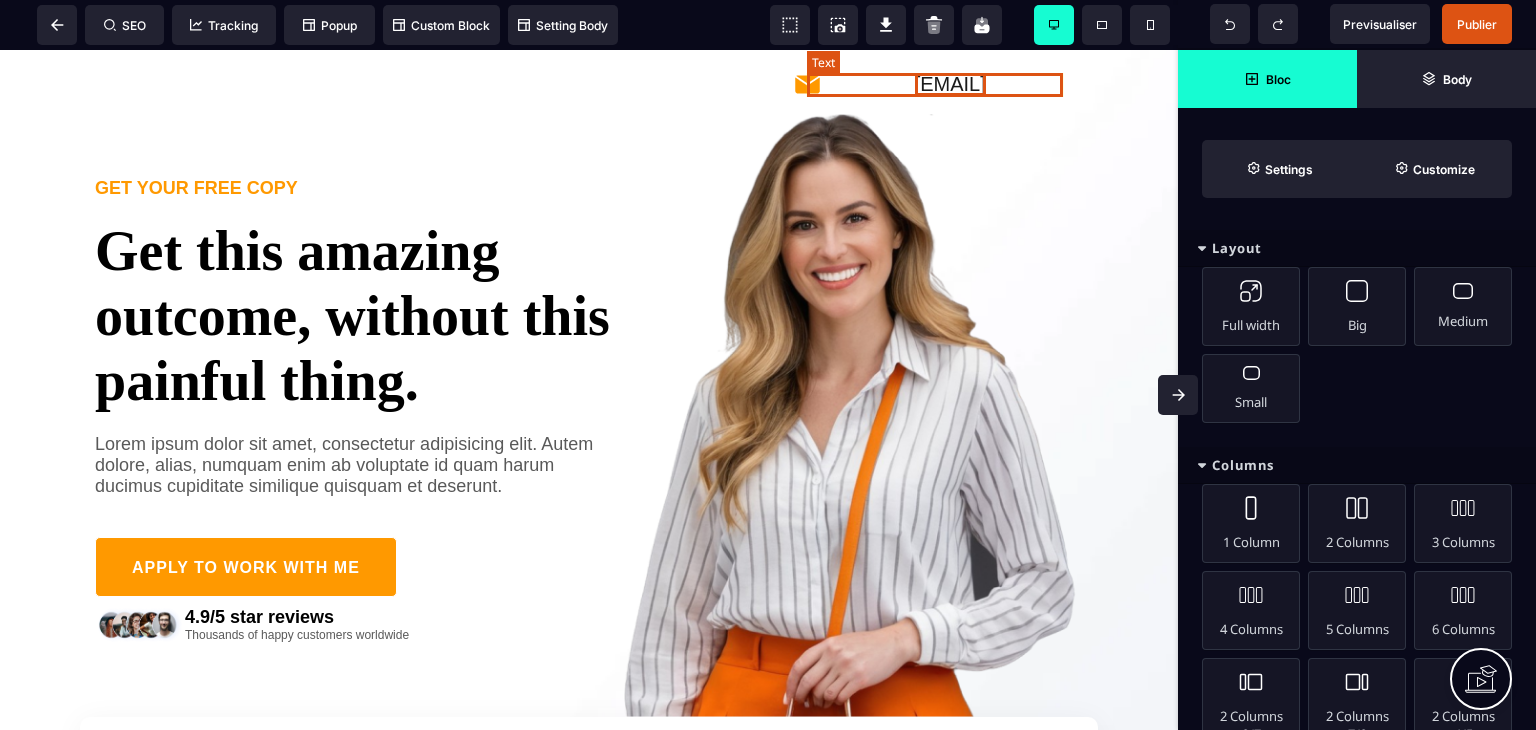select on "***" 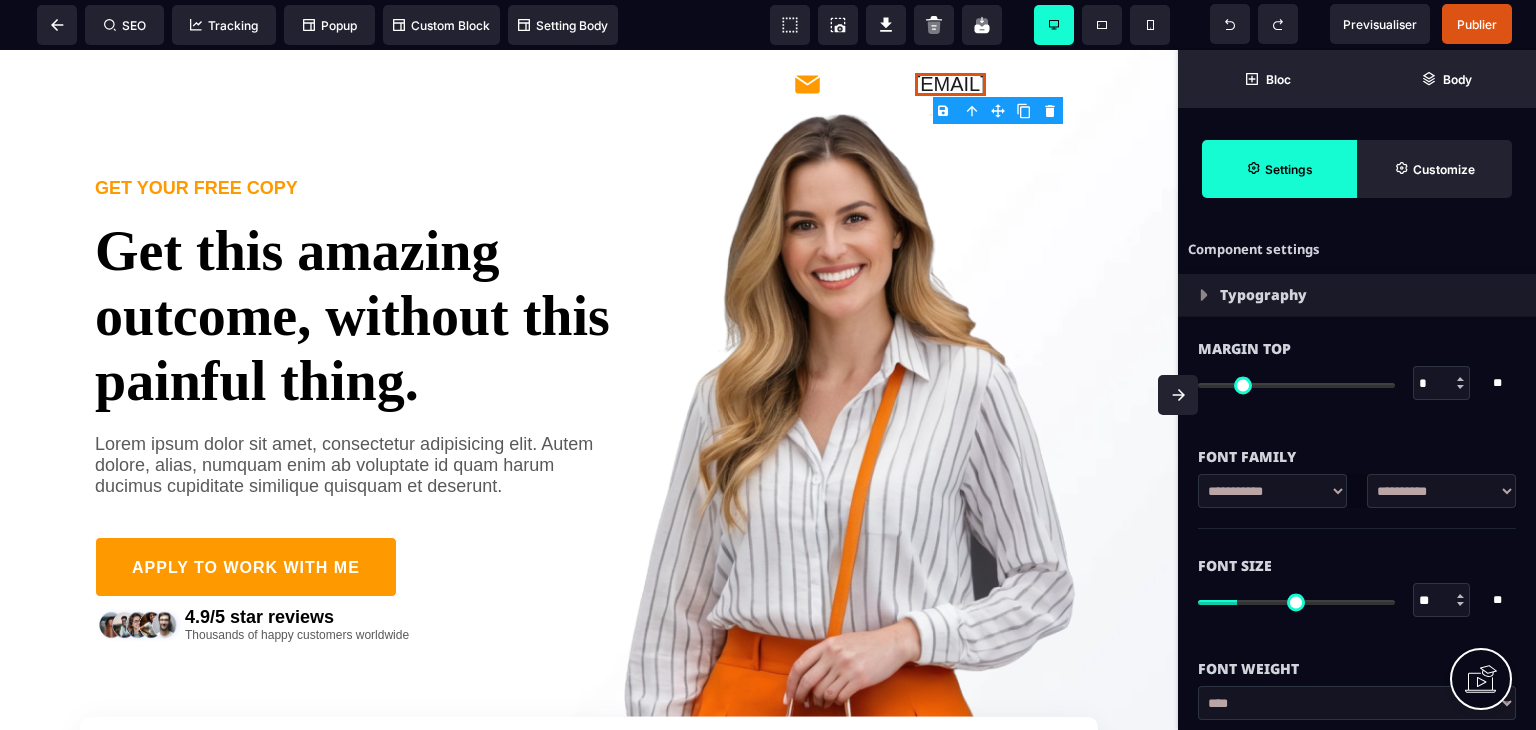click on "B I U S
A *******
Image
SEO
Tracking
Popup" at bounding box center [768, 365] 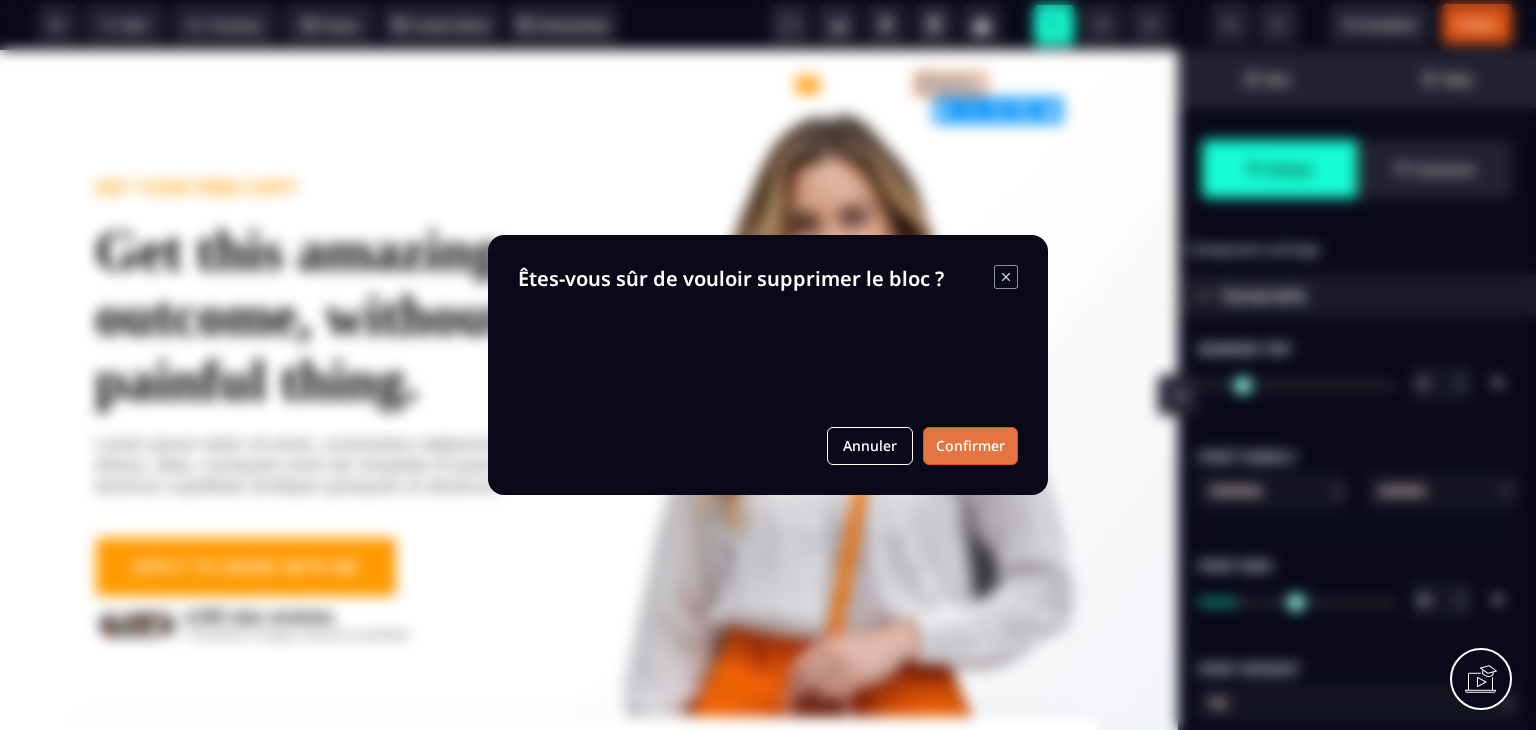 click on "Confirmer" at bounding box center [970, 446] 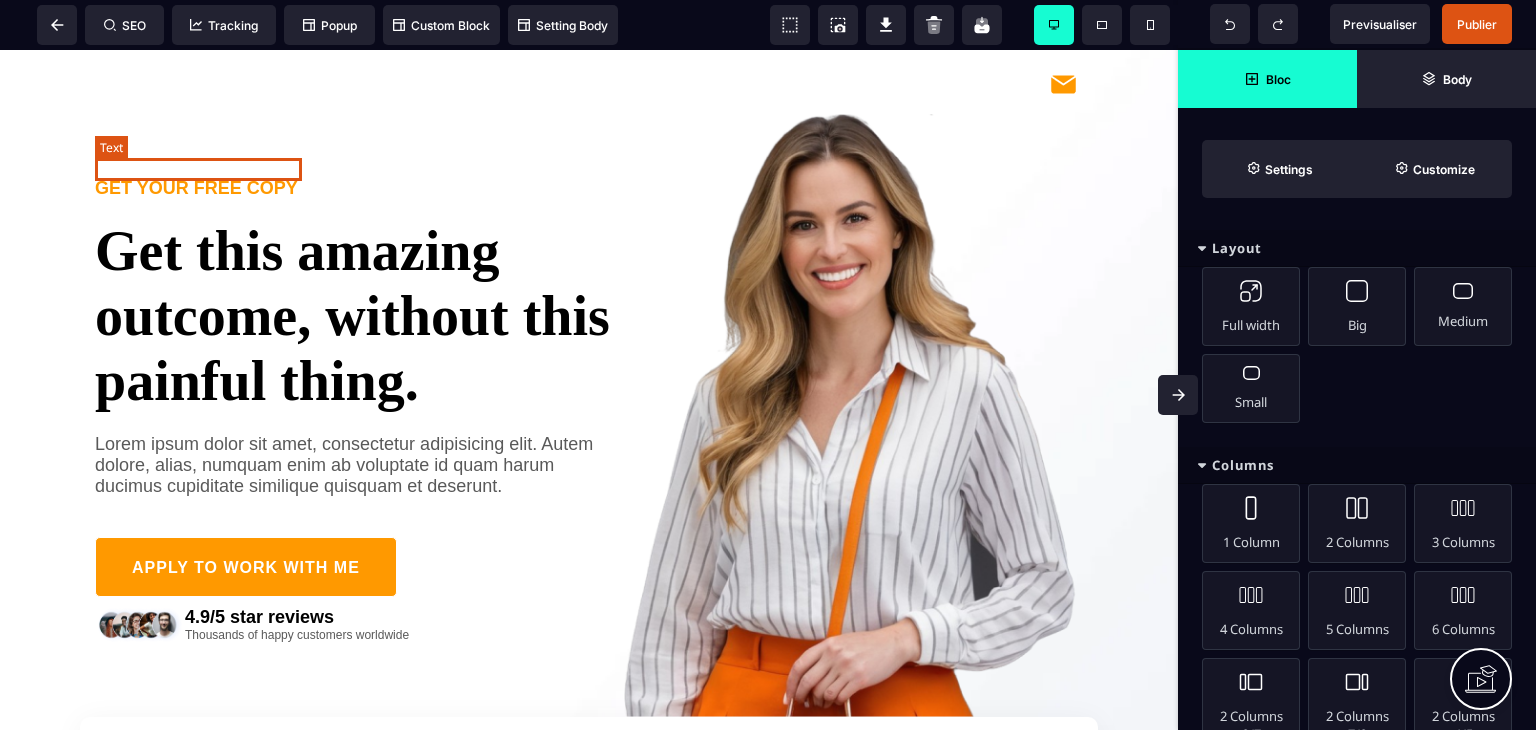 click on "GET YOUR FREE COPY" at bounding box center (196, 188) 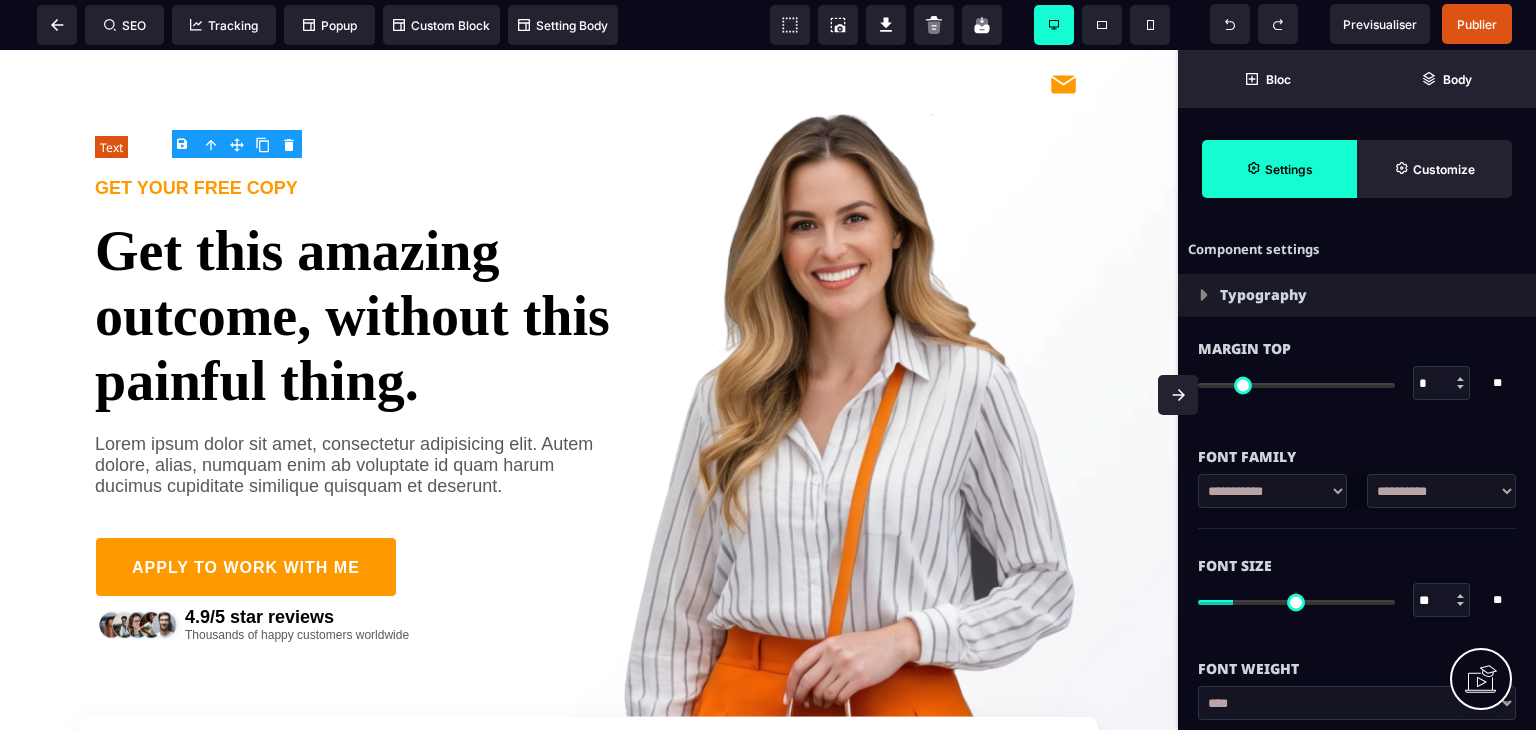 type on "*" 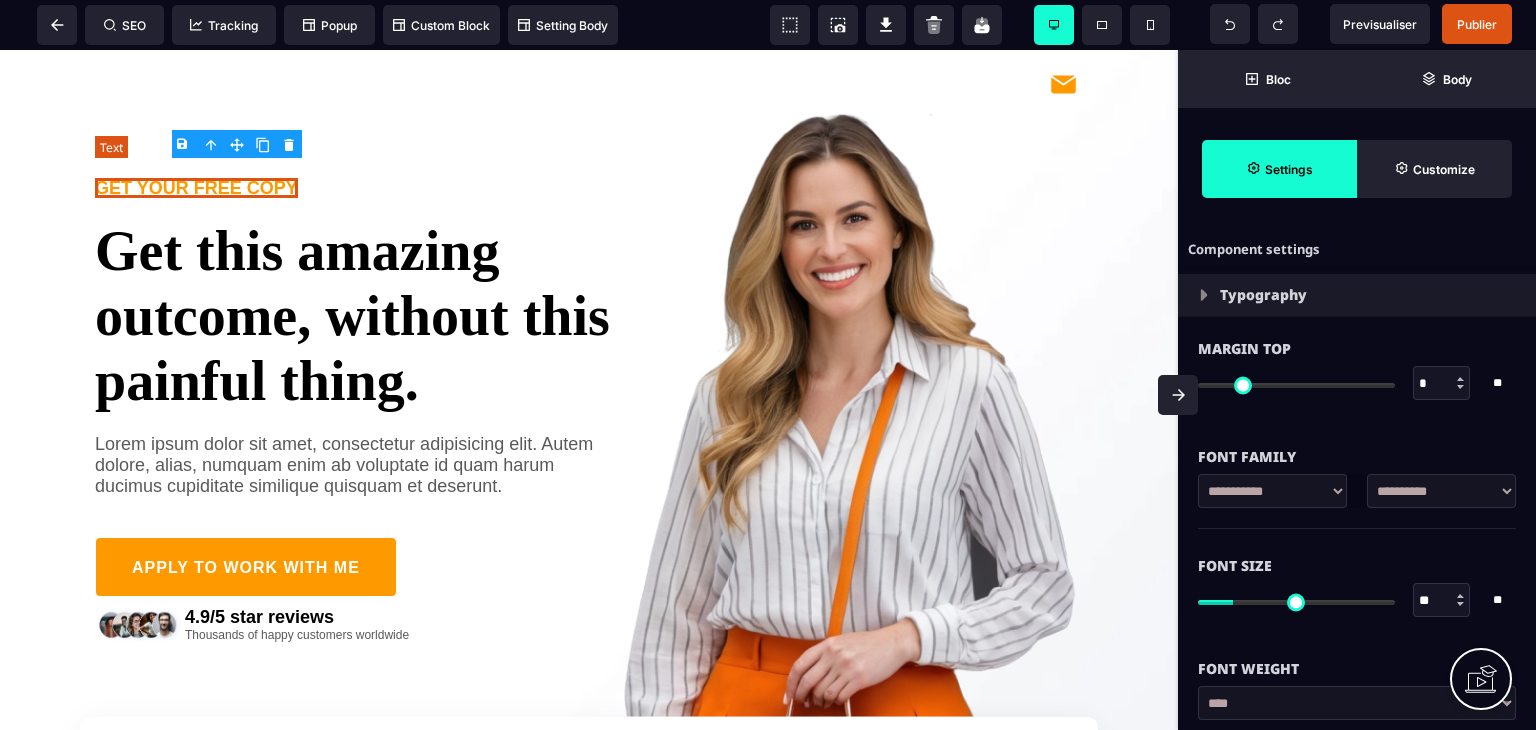 type on "**" 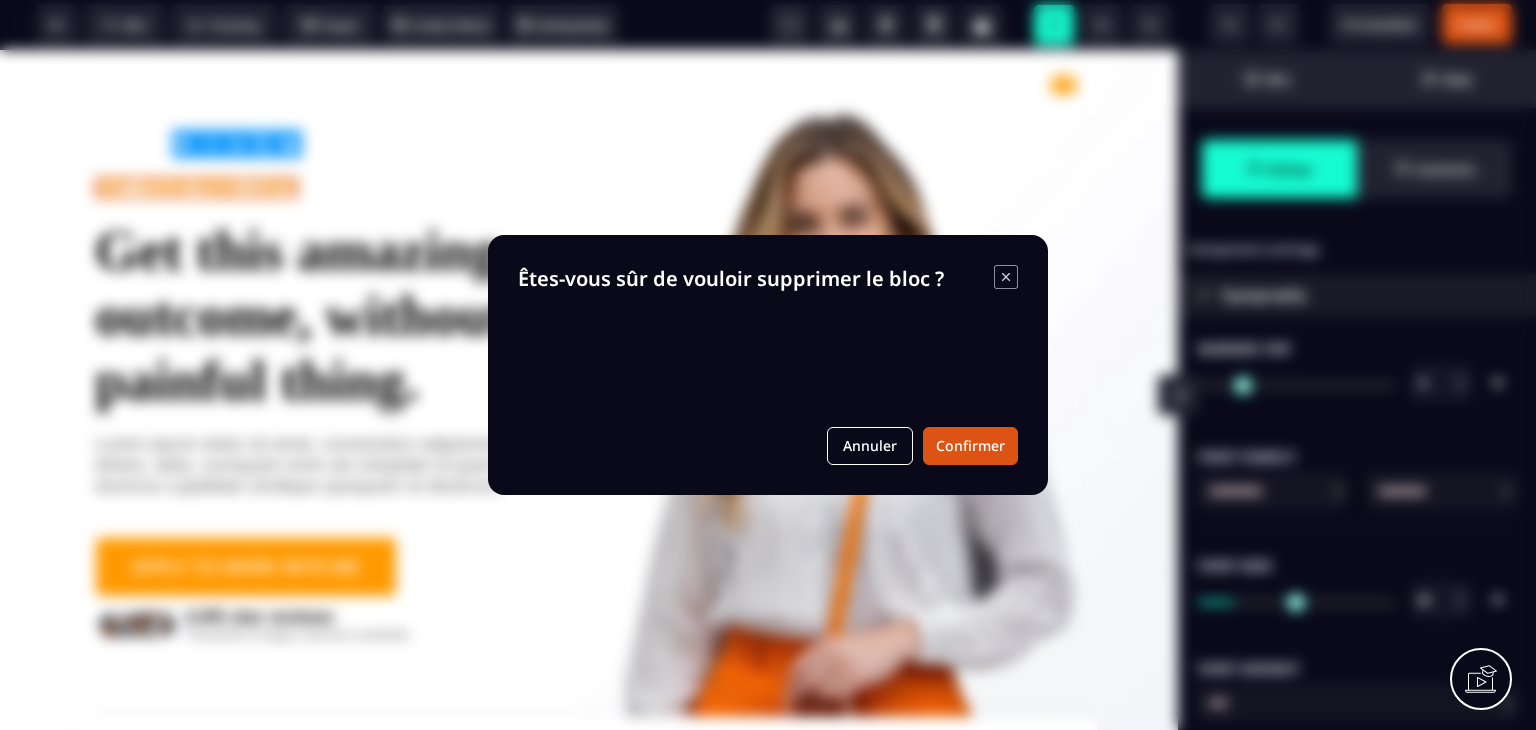 click on "B I U S
A *******
Text
SEO
Tracking
Popup" at bounding box center [768, 365] 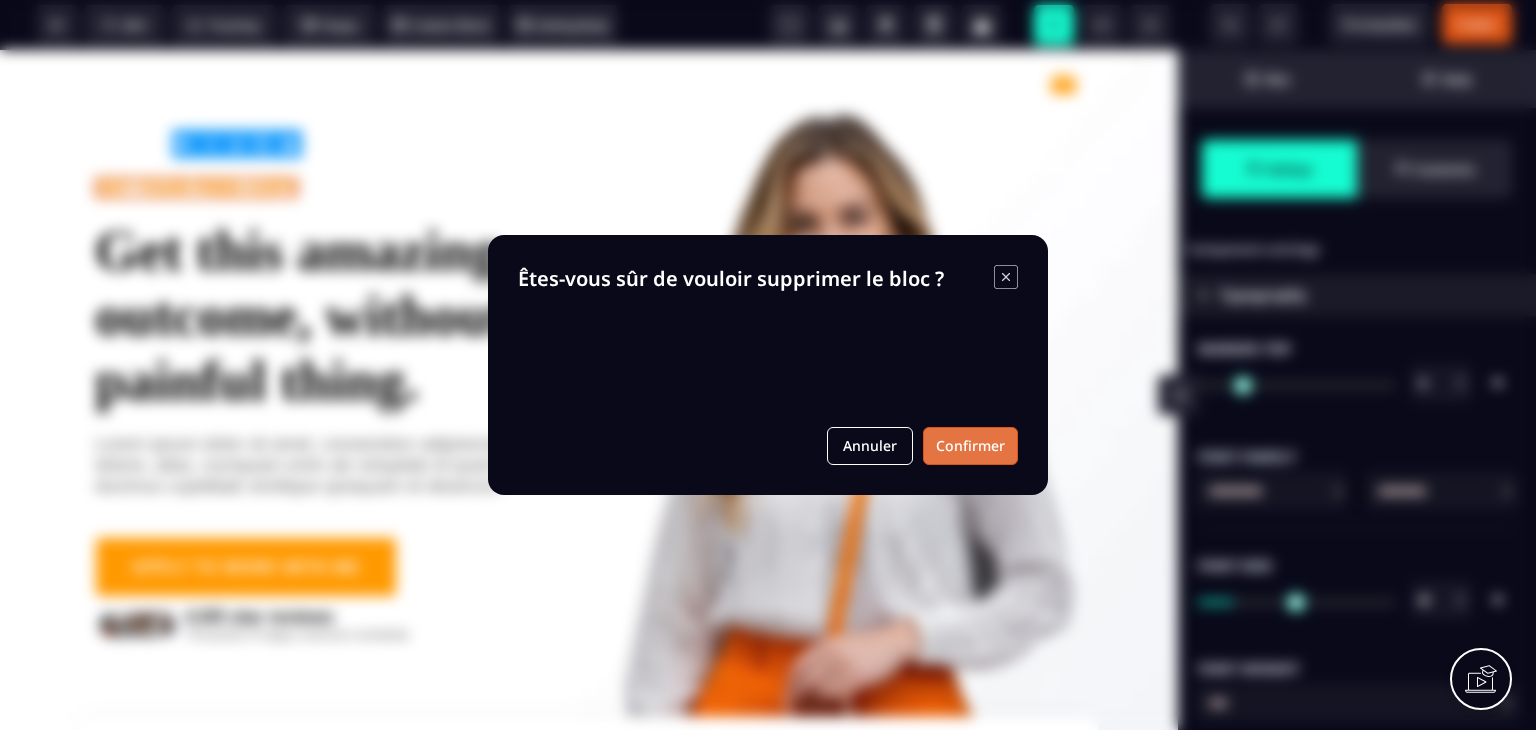 click on "Confirmer" at bounding box center [970, 446] 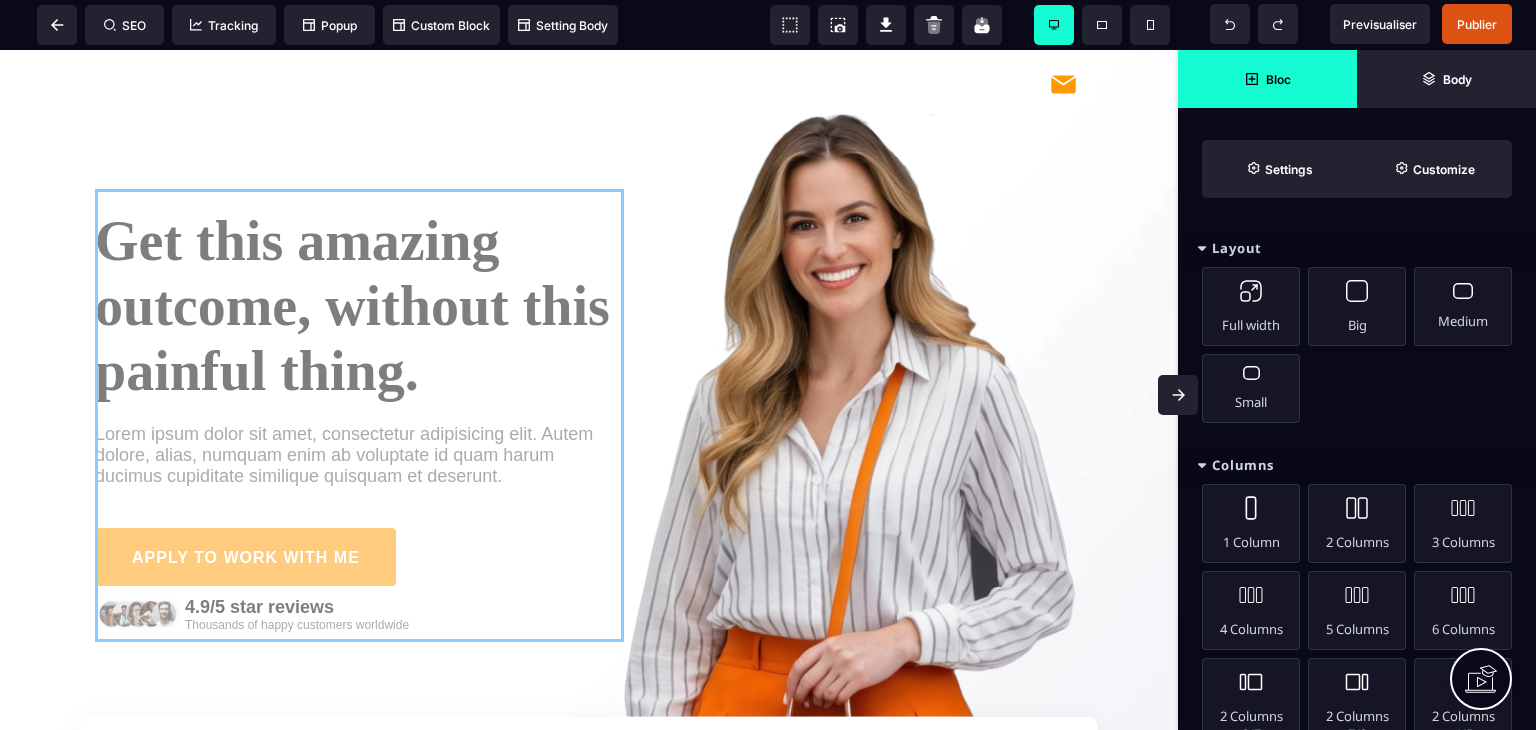 drag, startPoint x: 438, startPoint y: 324, endPoint x: 981, endPoint y: 283, distance: 544.54565 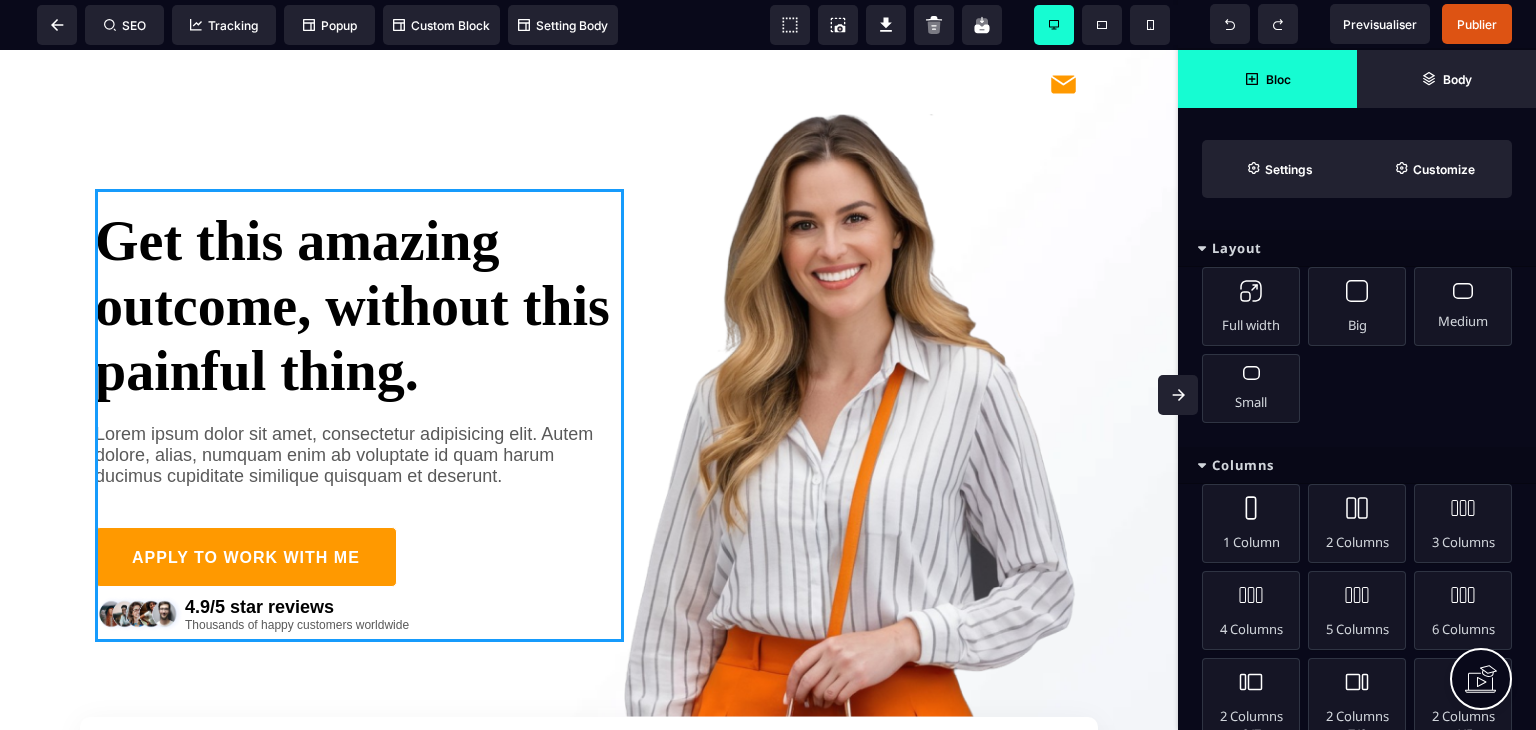 select on "**" 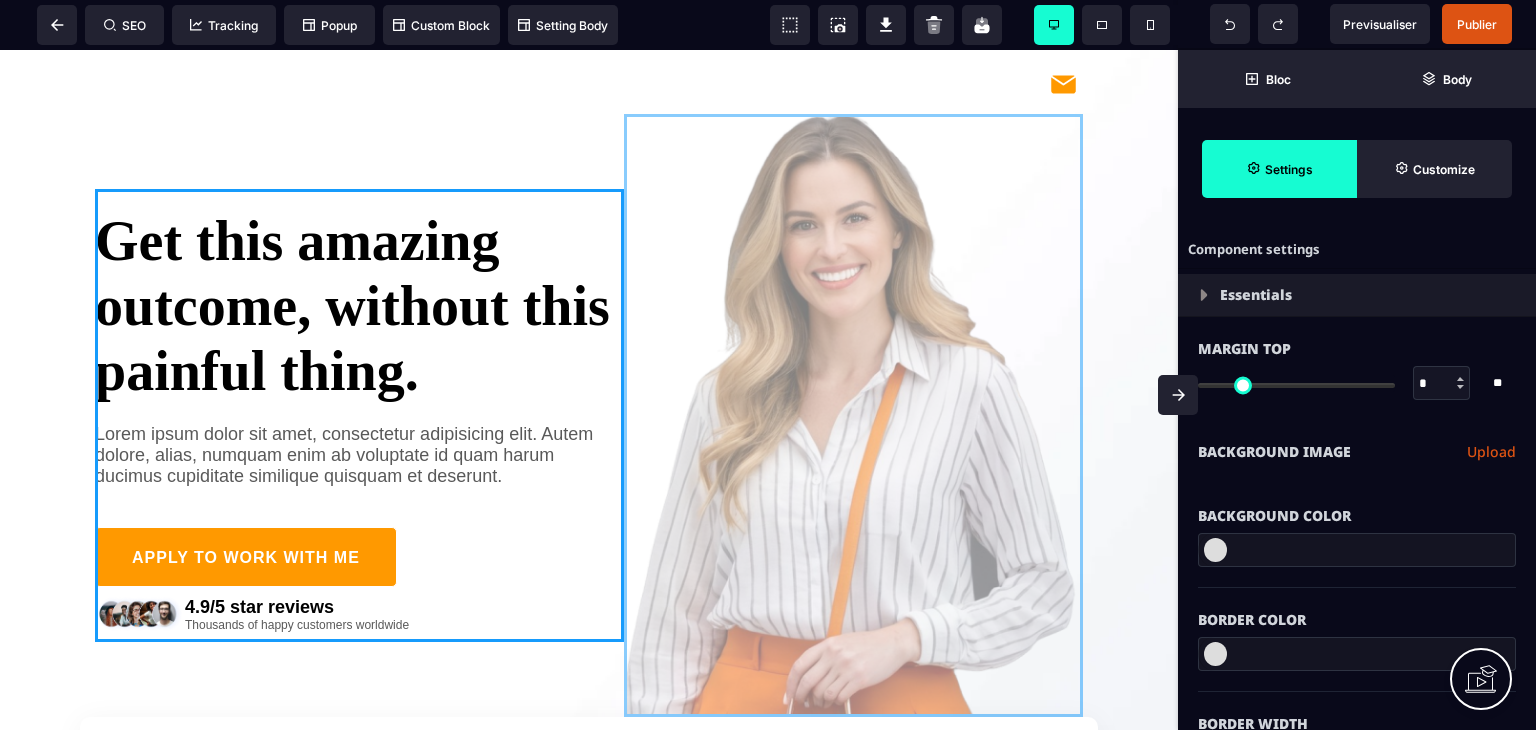 drag, startPoint x: 839, startPoint y: 293, endPoint x: 244, endPoint y: 283, distance: 595.08405 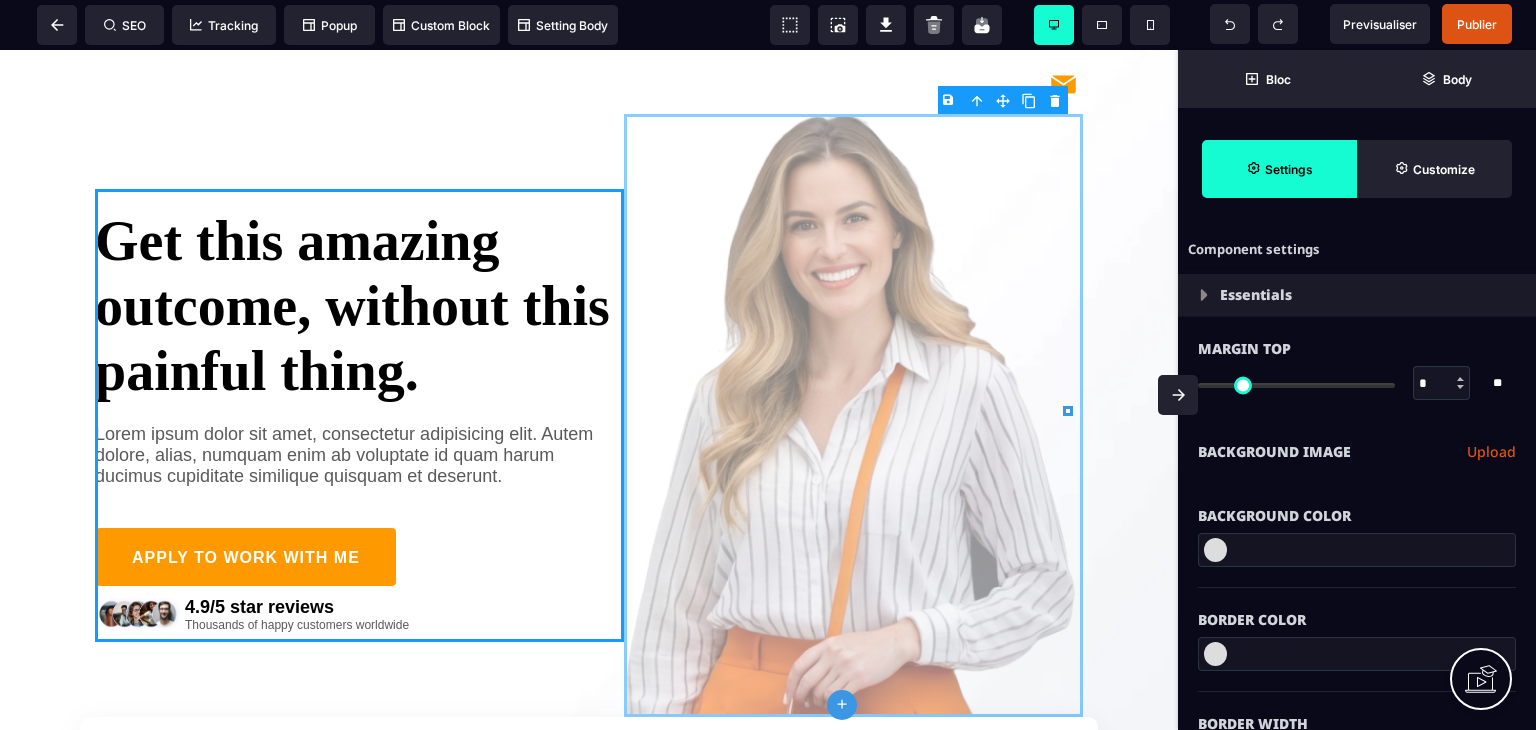type on "*" 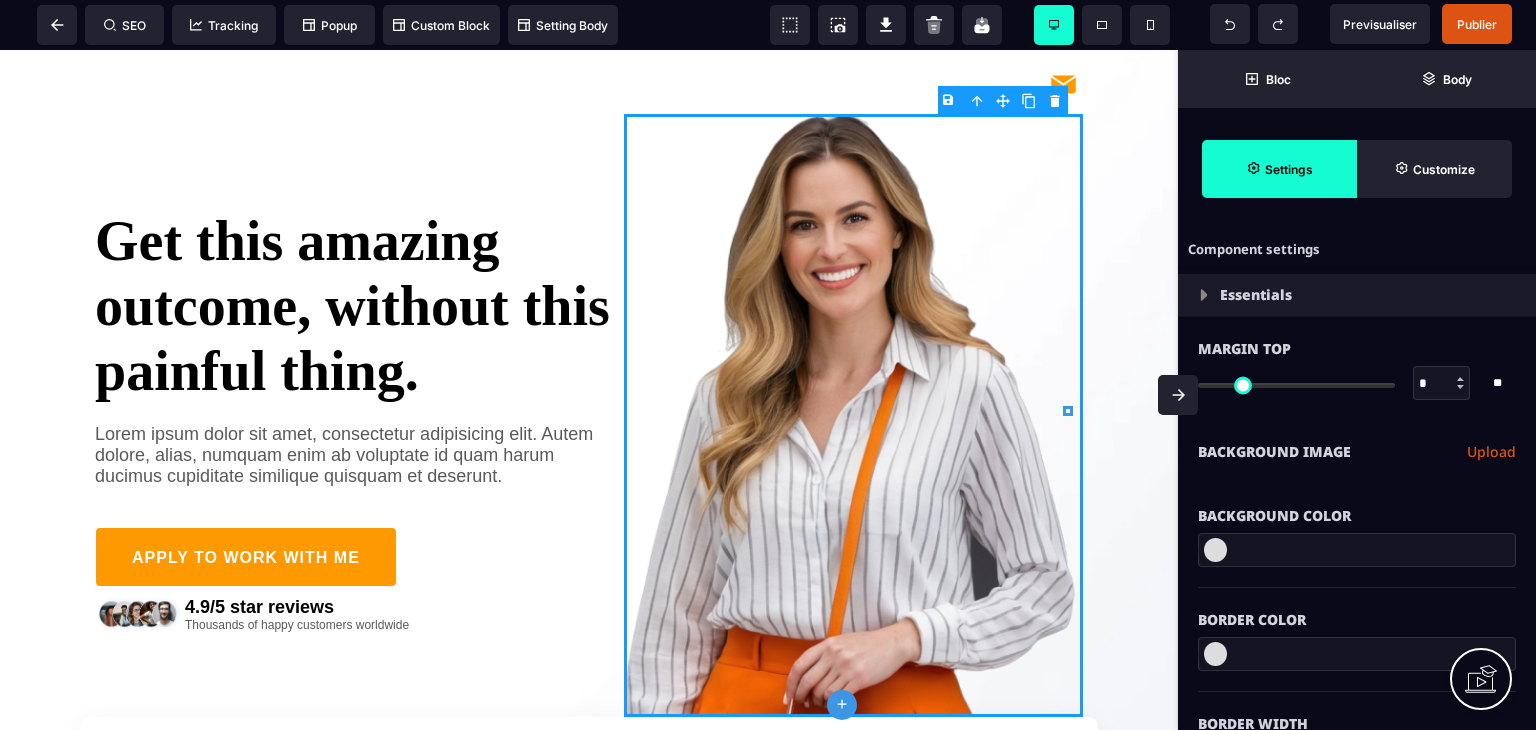 type on "*" 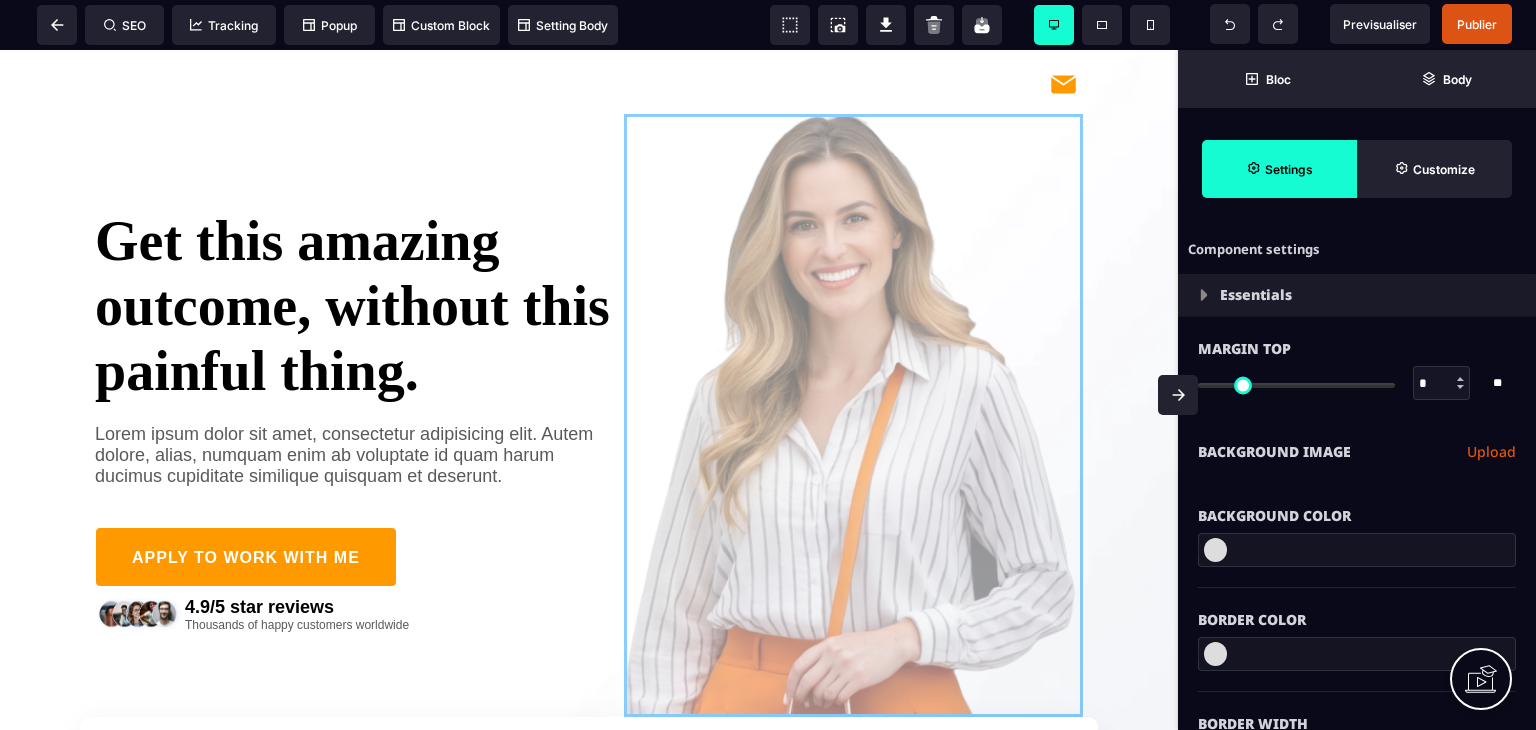 drag, startPoint x: 816, startPoint y: 353, endPoint x: 165, endPoint y: 290, distance: 654.04126 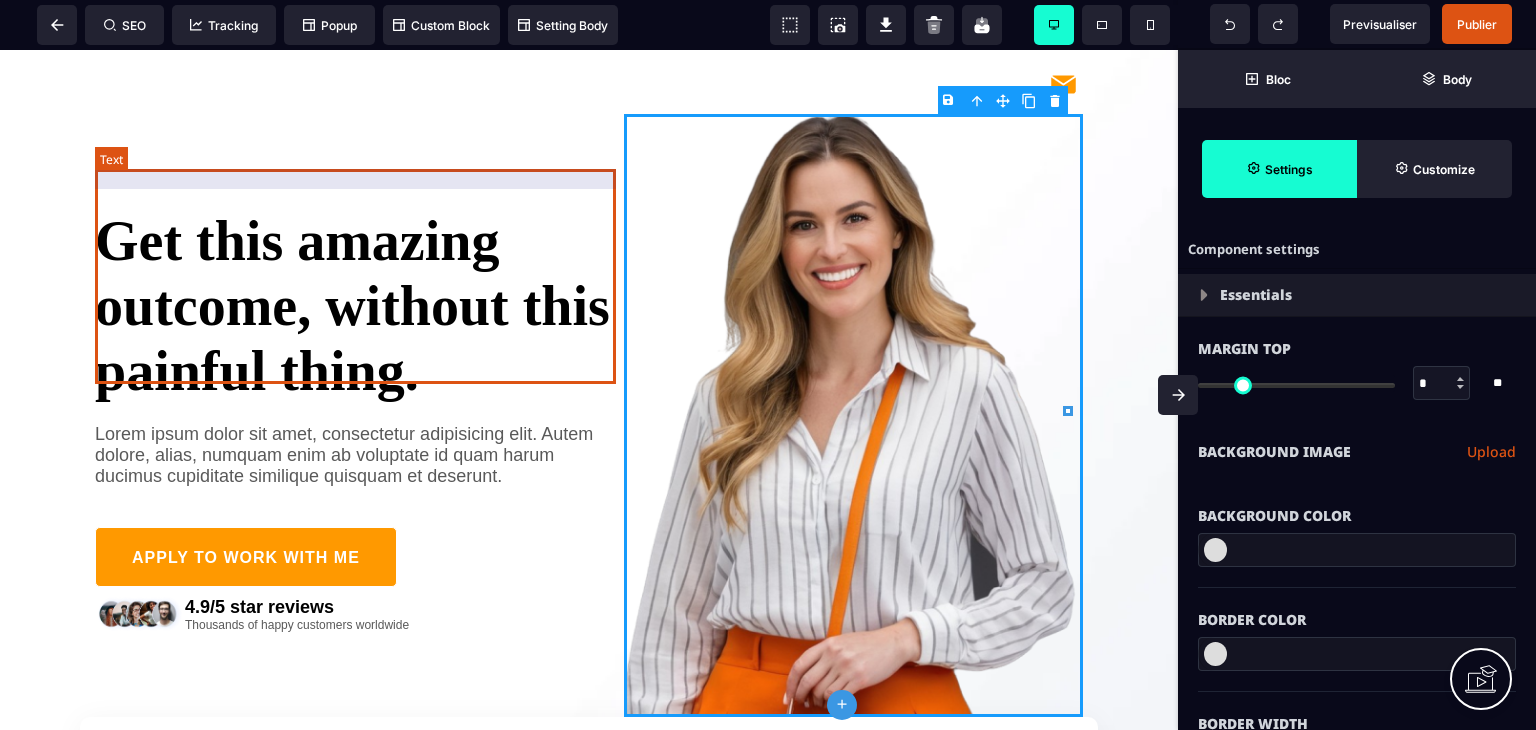 click on "Get this amazing outcome, without this painful thing." at bounding box center (359, 296) 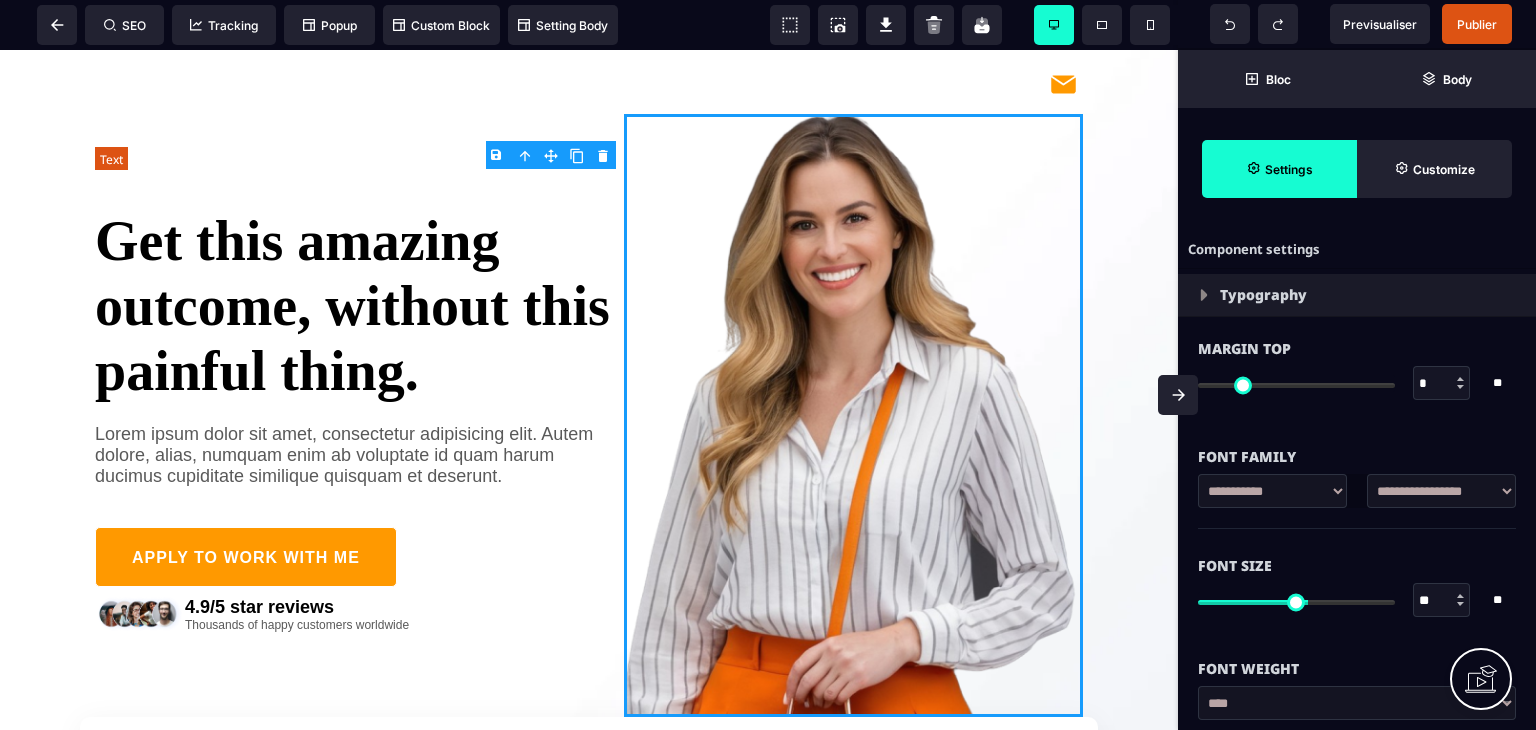 type on "*" 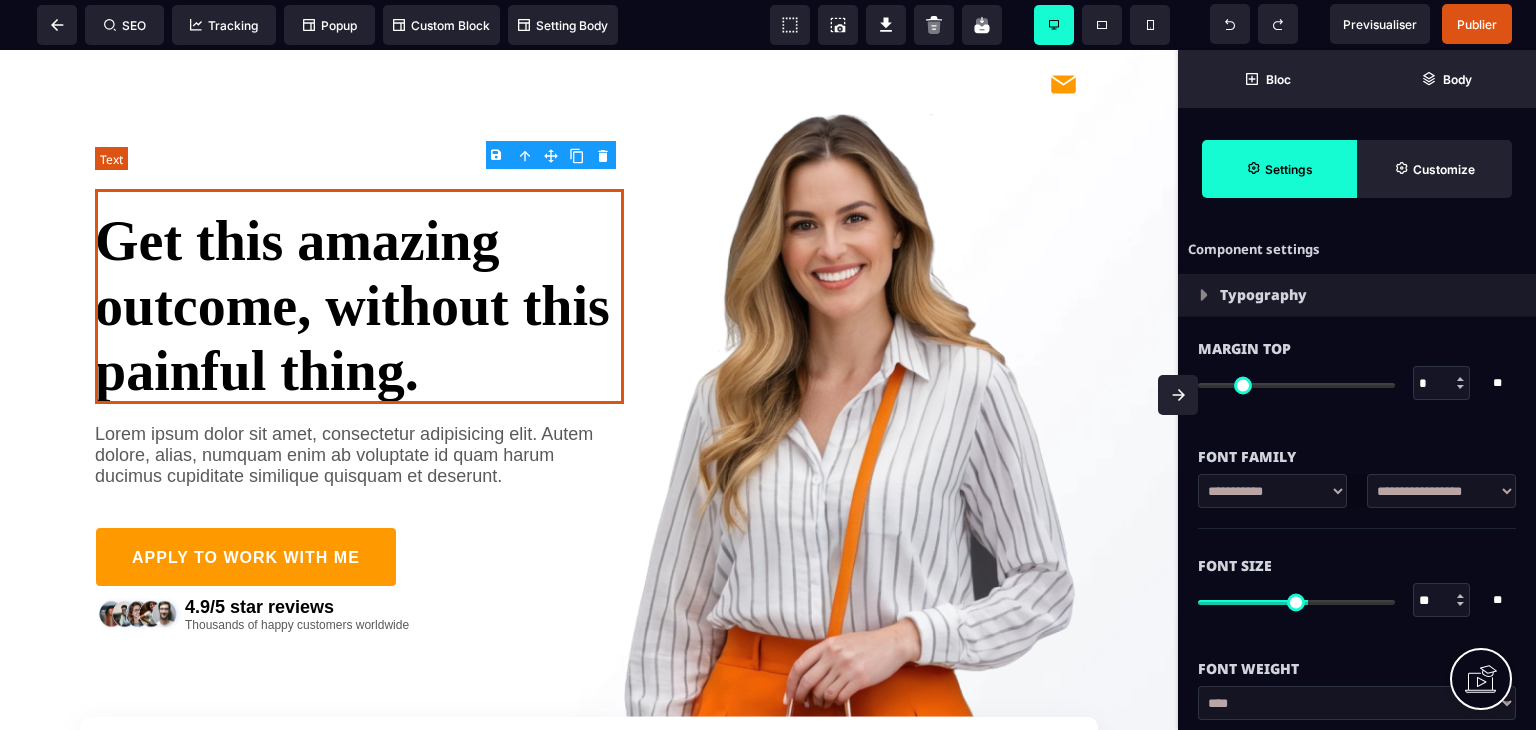 click on "Get this amazing outcome, without this painful thing." at bounding box center [359, 296] 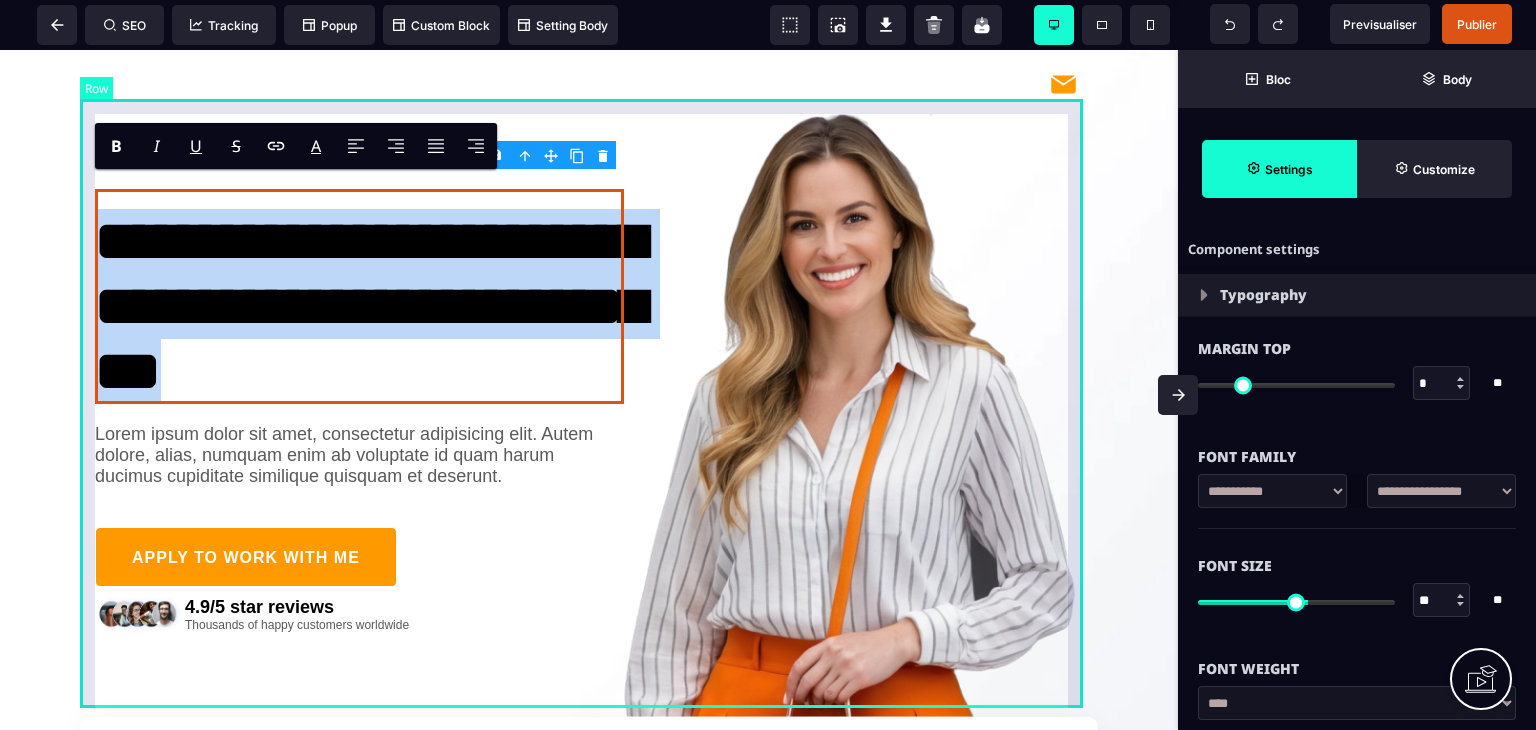 drag, startPoint x: 597, startPoint y: 361, endPoint x: 80, endPoint y: 209, distance: 538.8812 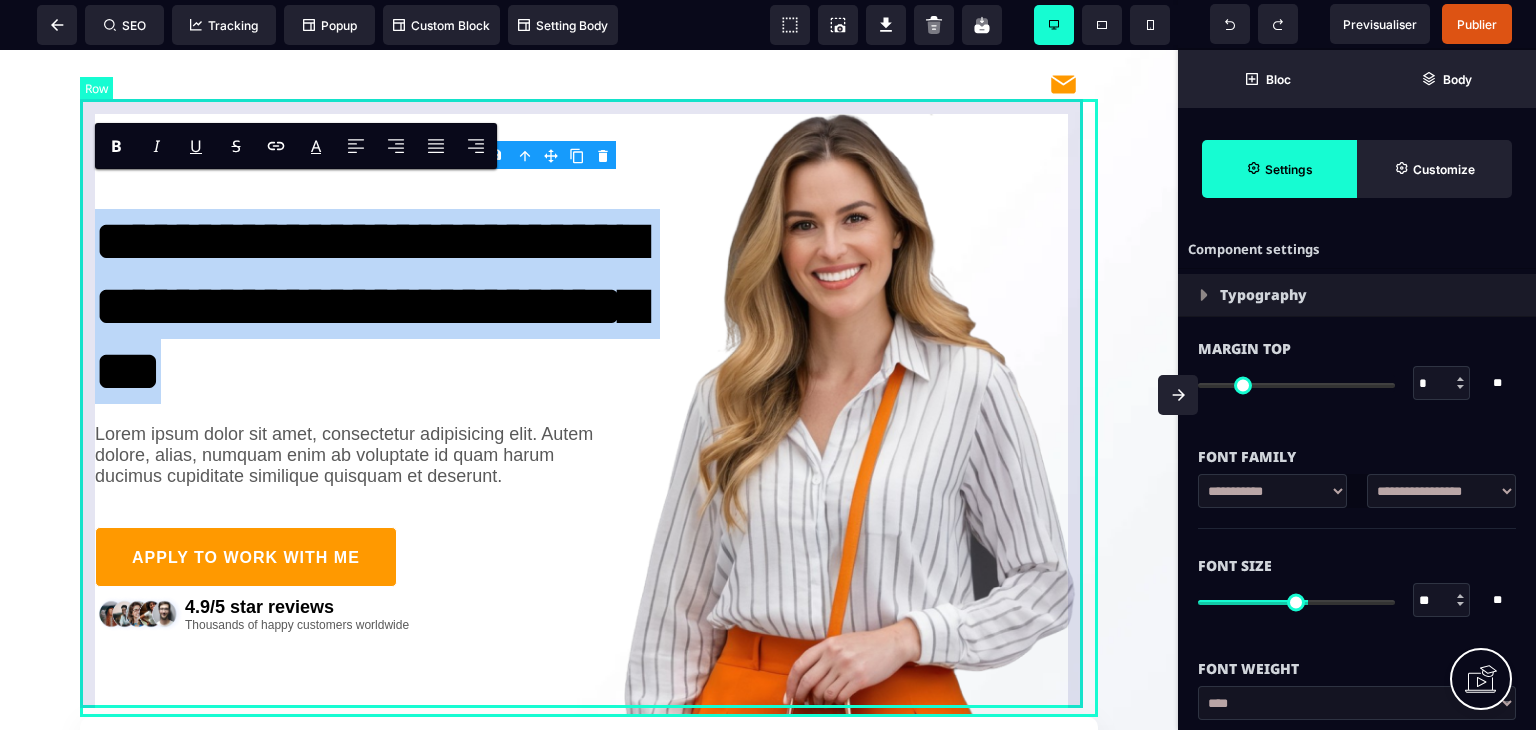 select on "**" 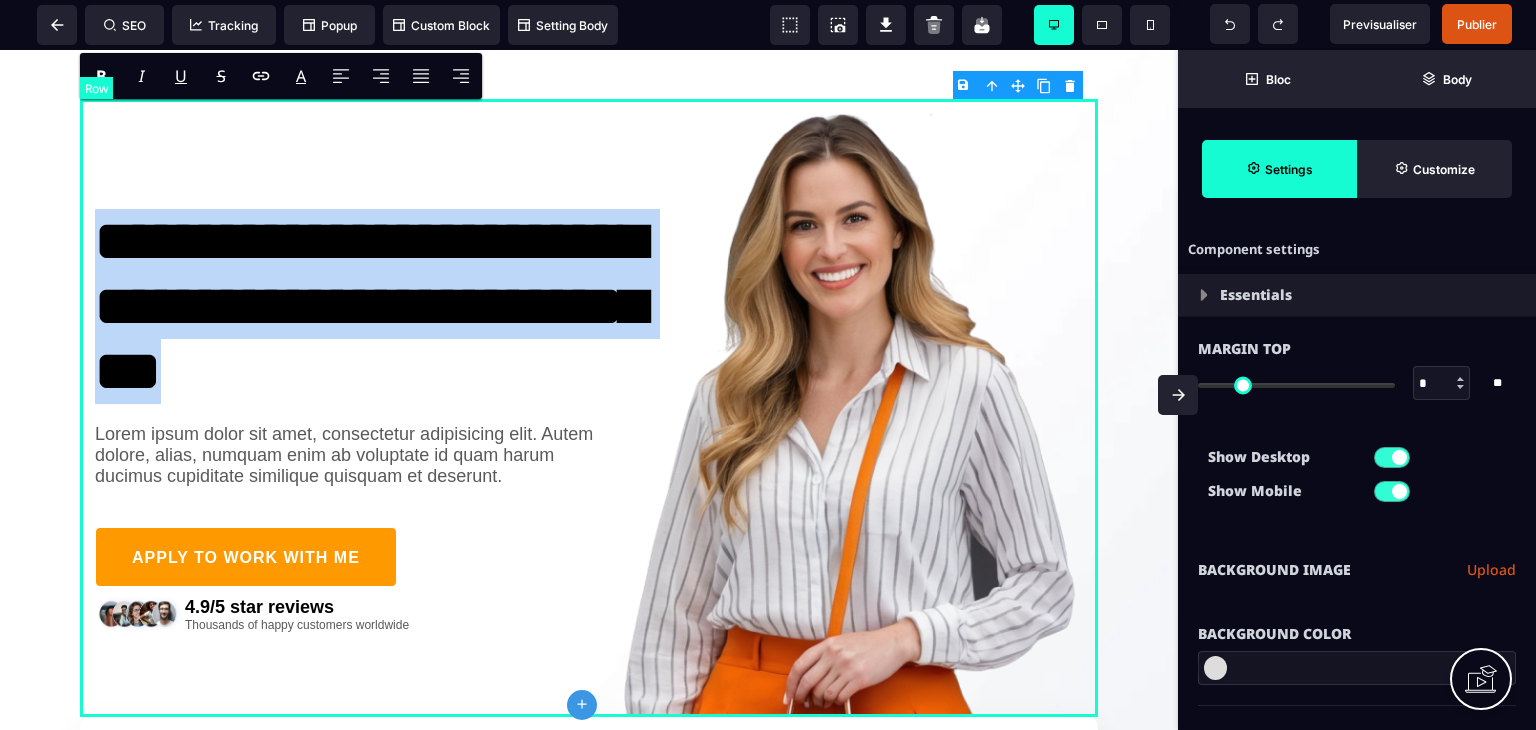type 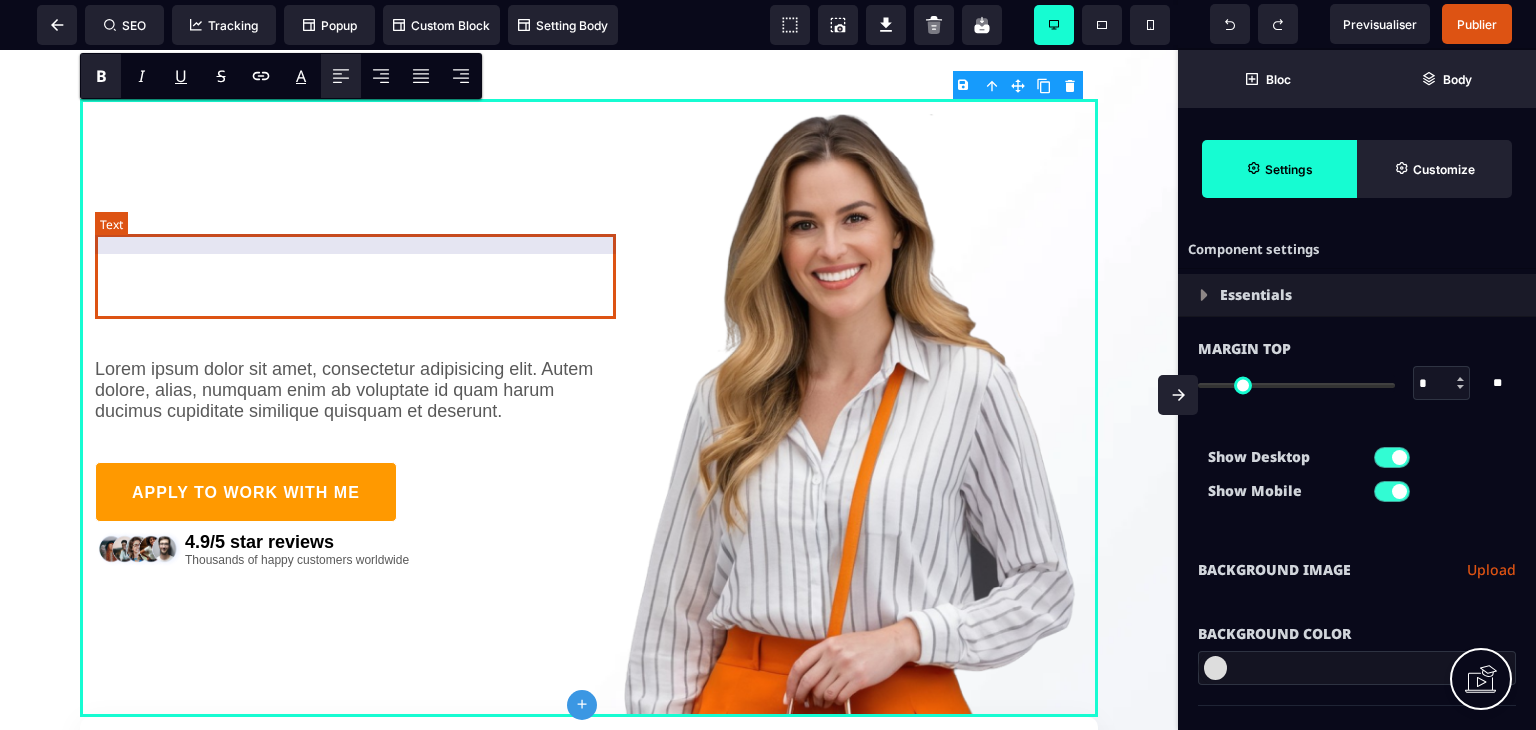 click at bounding box center [359, 296] 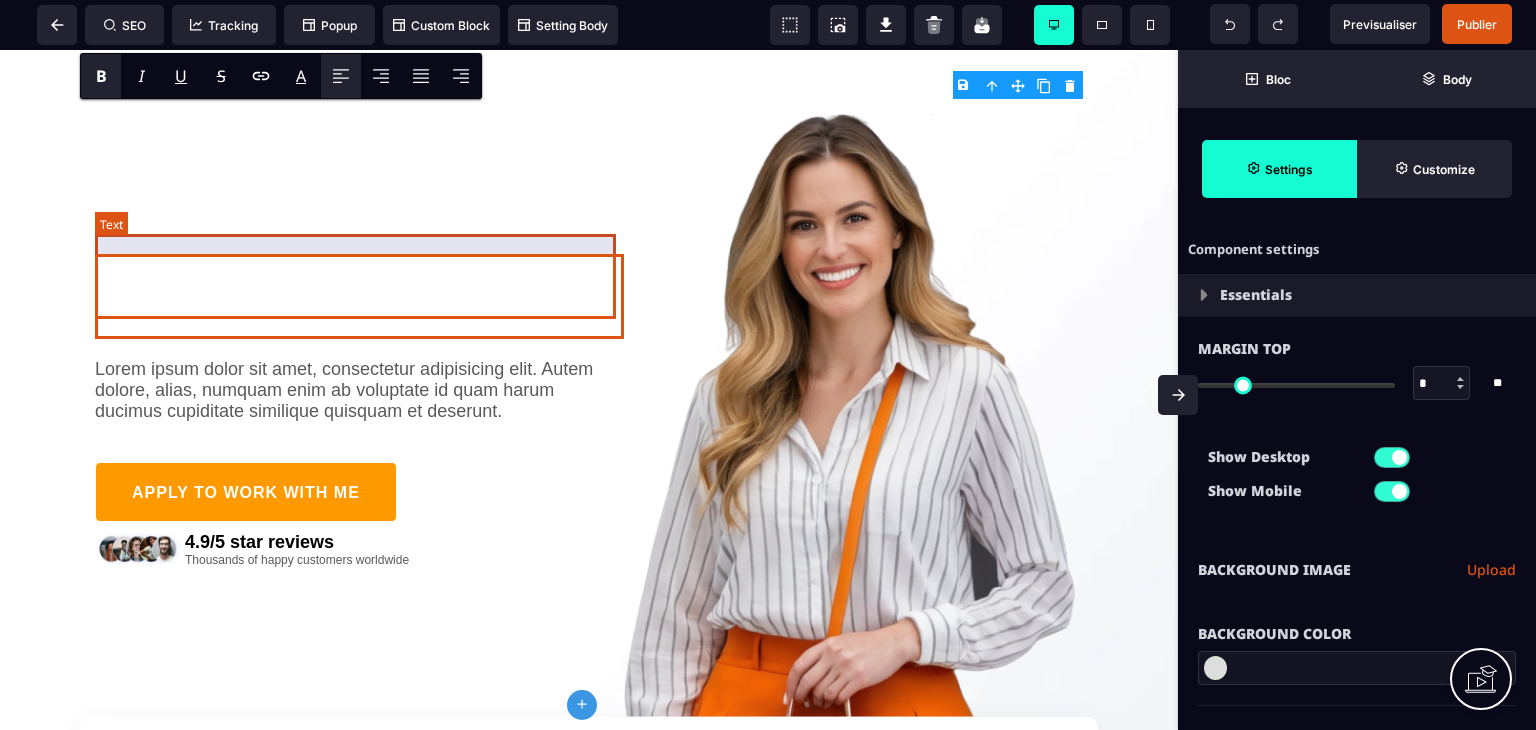 select on "***" 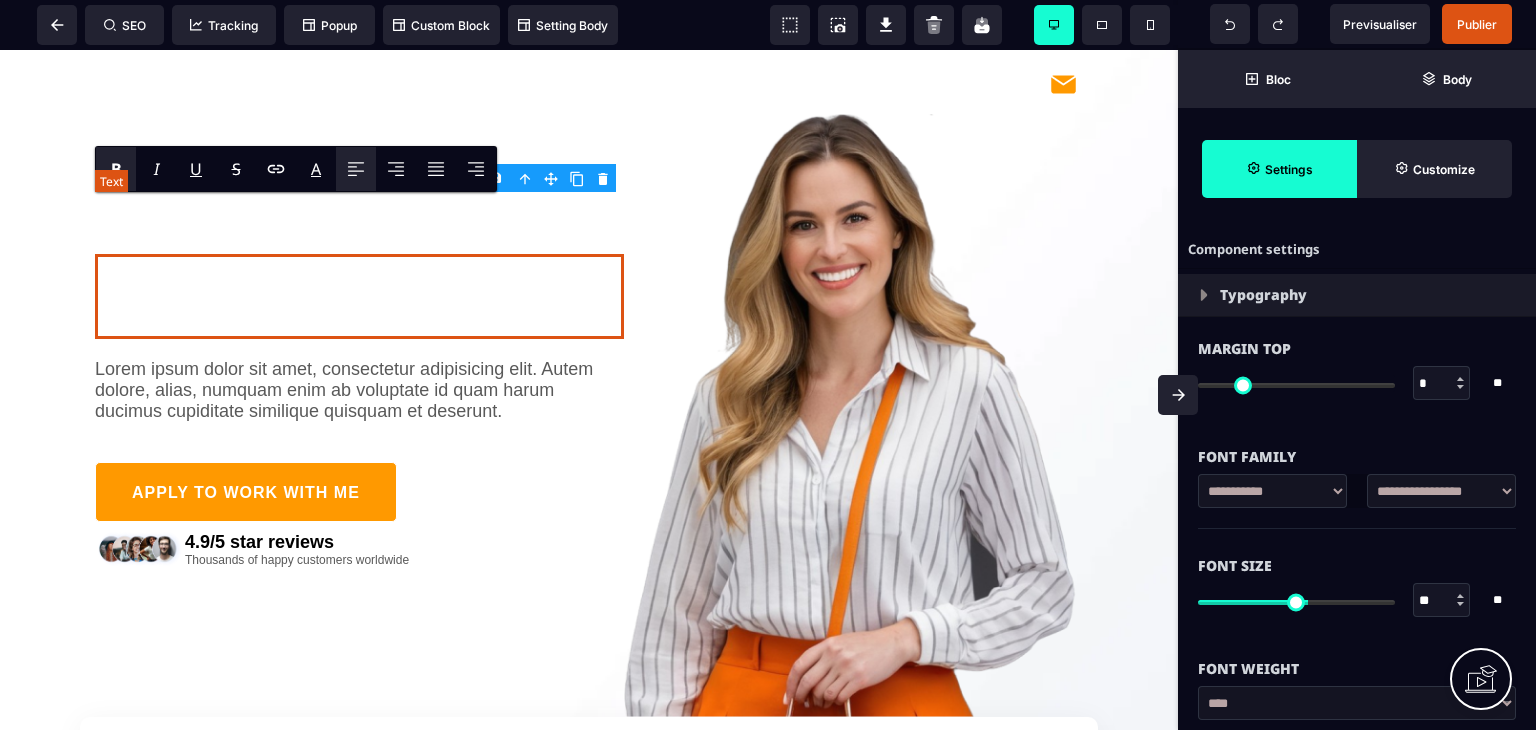 click at bounding box center [359, 296] 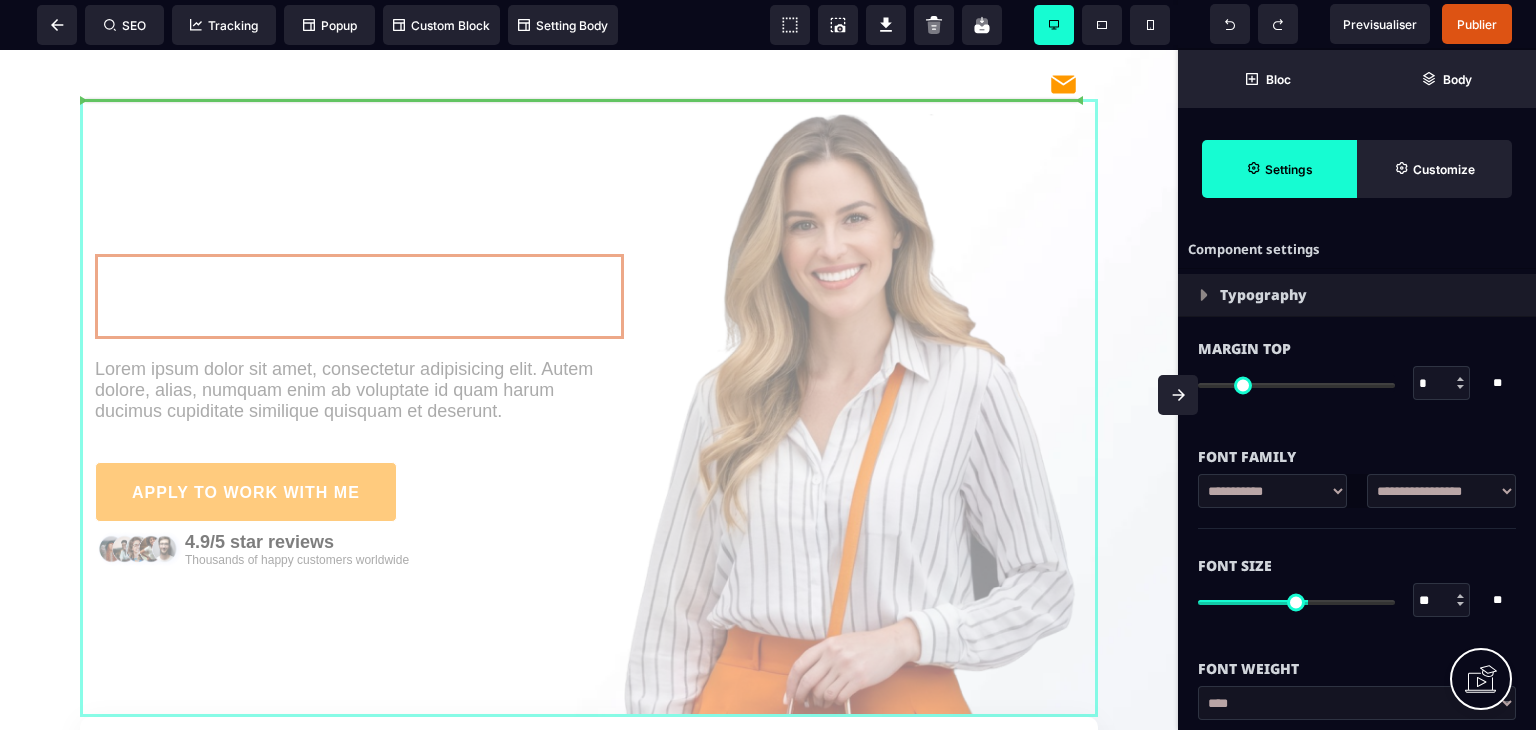 drag, startPoint x: 172, startPoint y: 265, endPoint x: 416, endPoint y: 273, distance: 244.13112 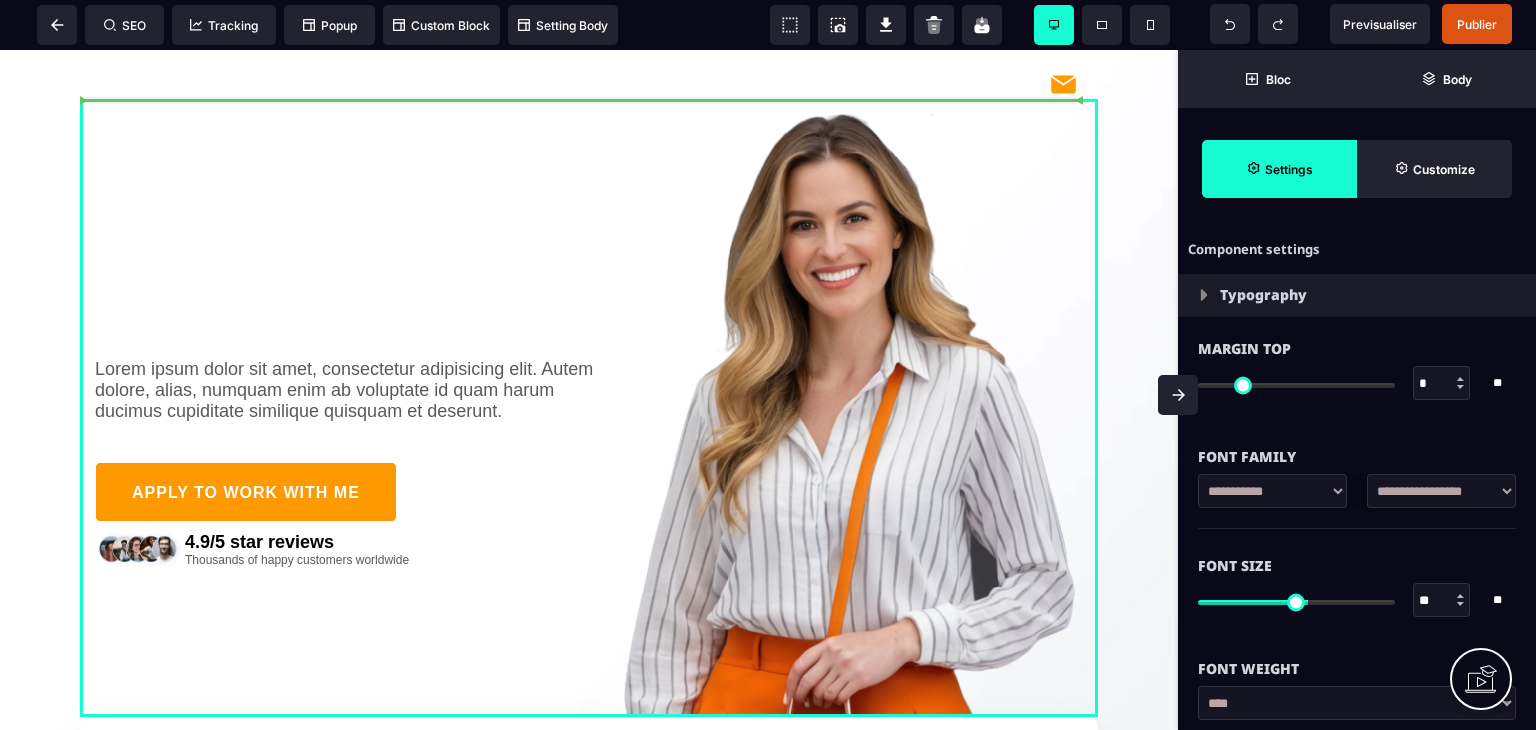 select on "**" 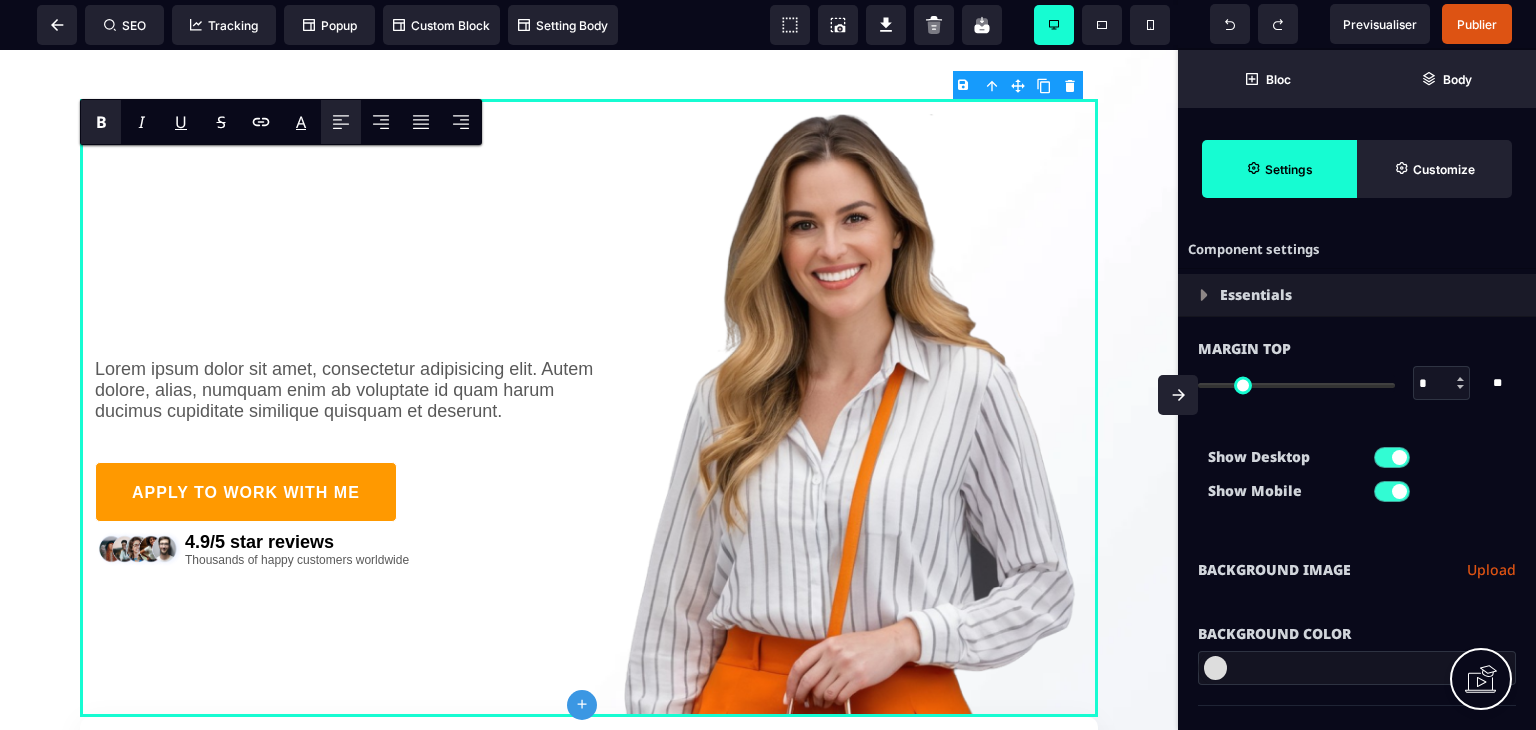 click at bounding box center [359, 296] 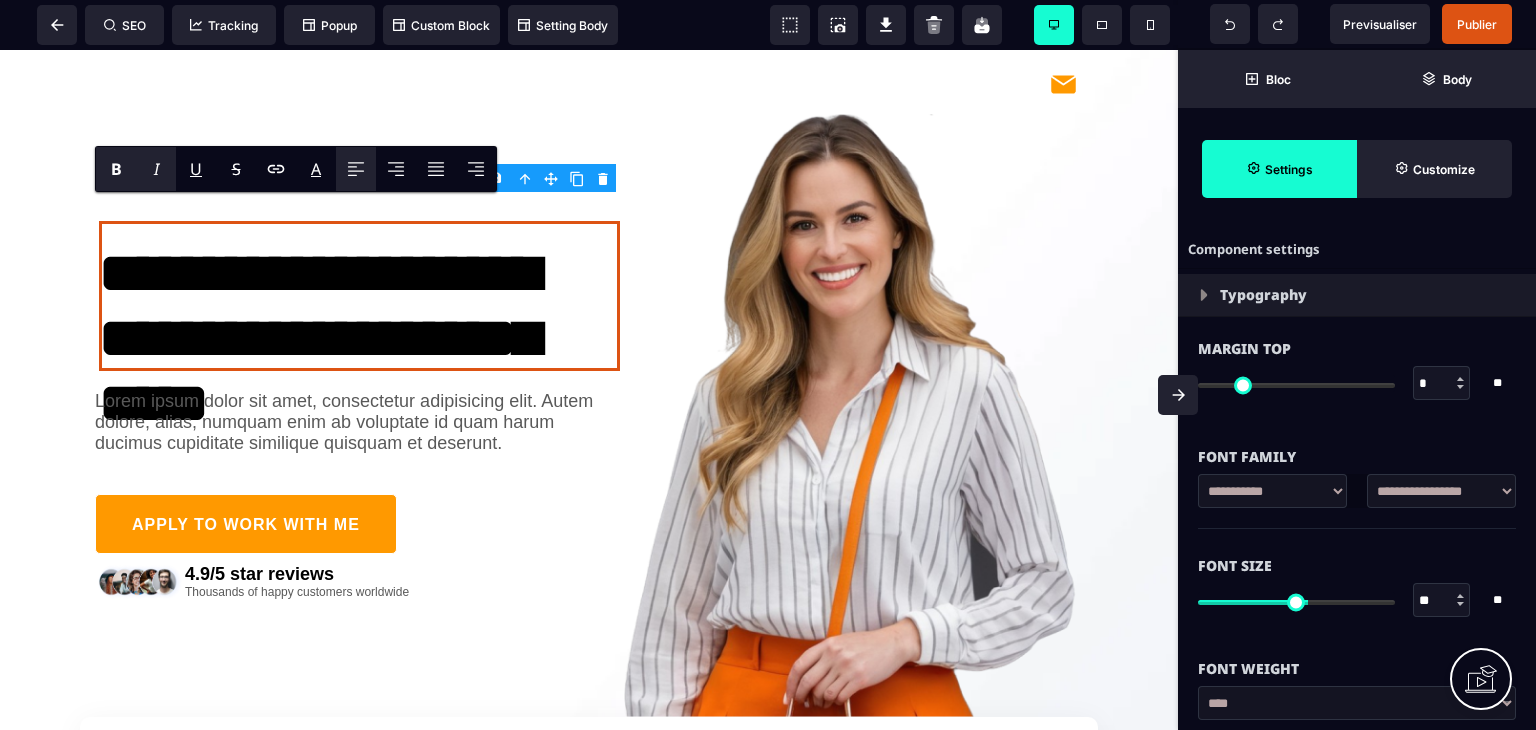 click on "I" at bounding box center [156, 169] 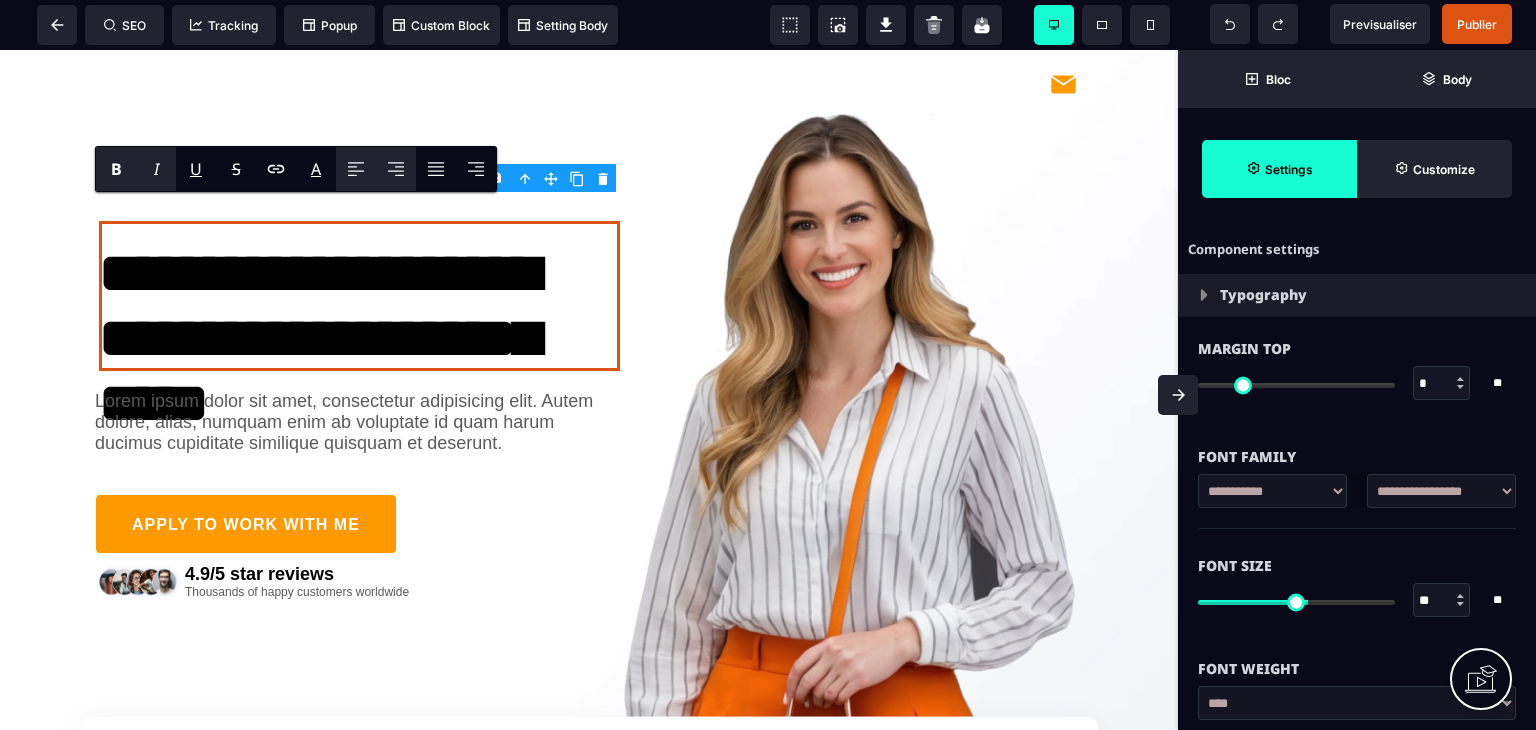 click at bounding box center [396, 169] 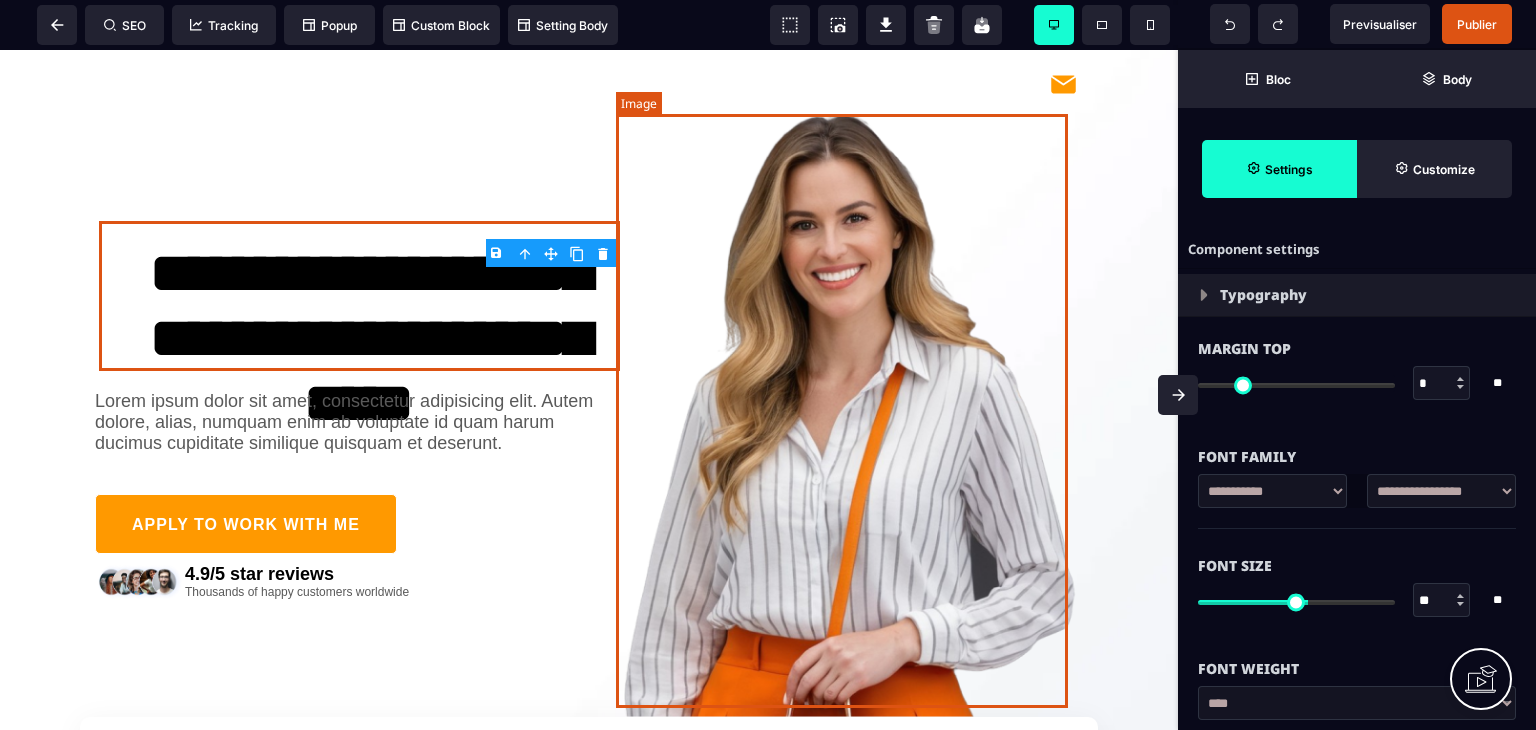 click at bounding box center (853, 415) 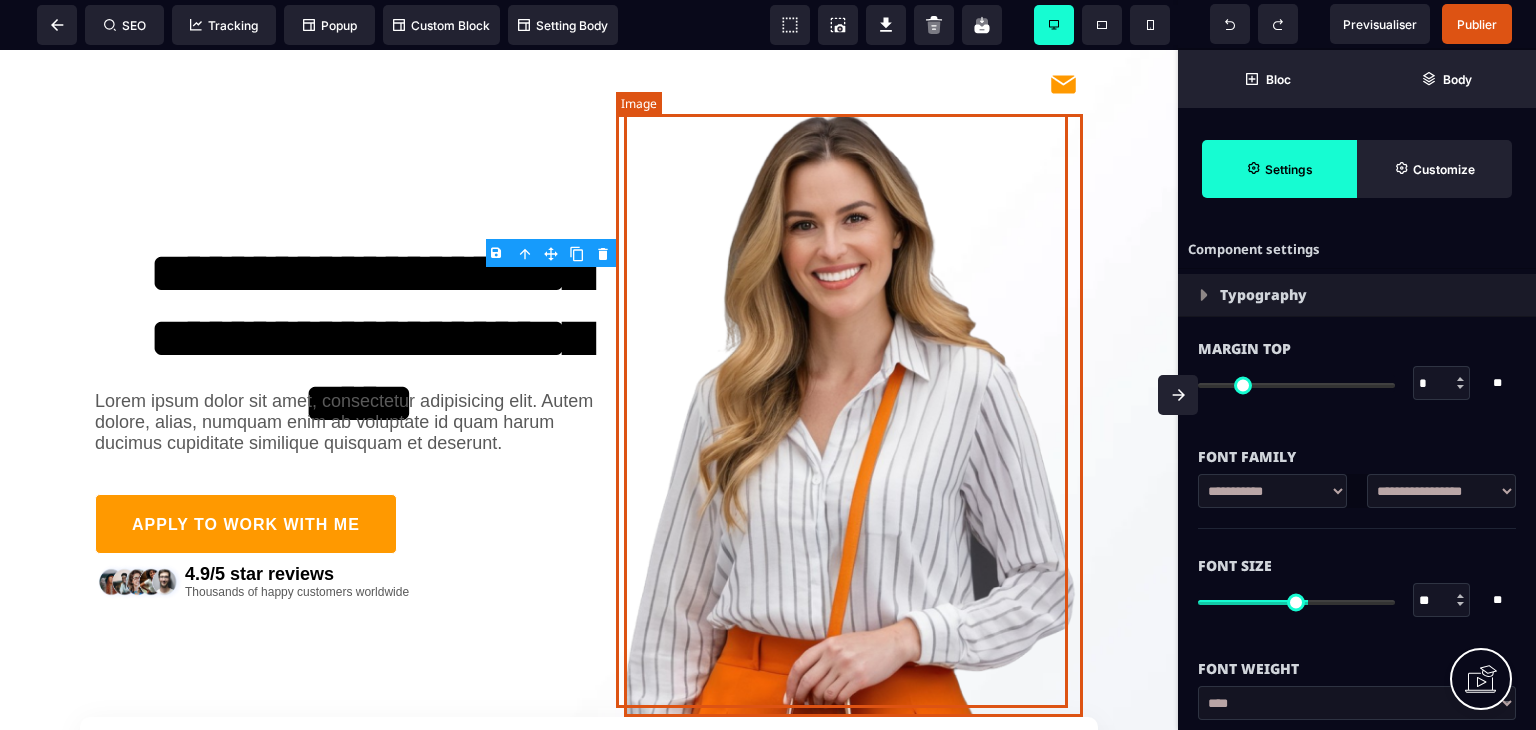 select 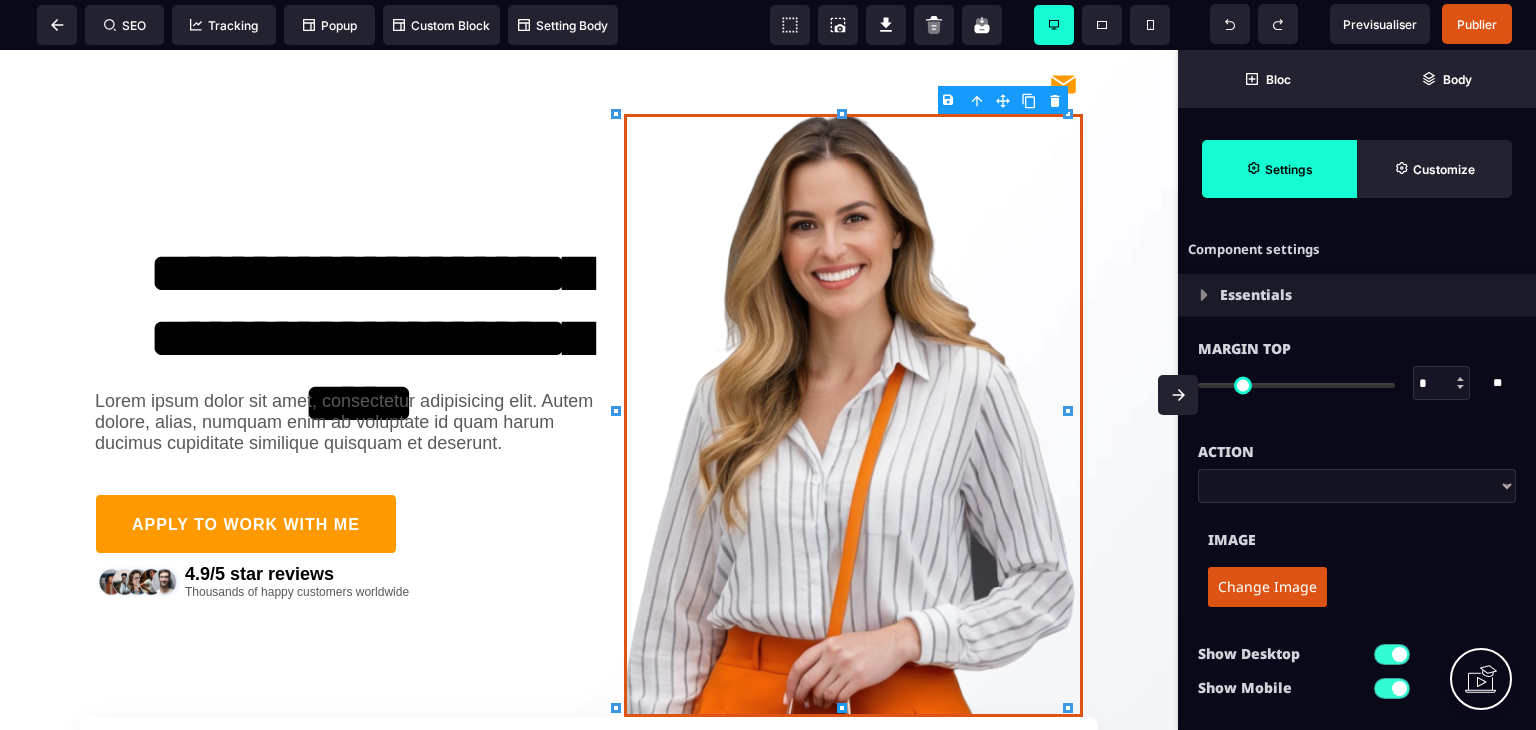 click at bounding box center [1178, 395] 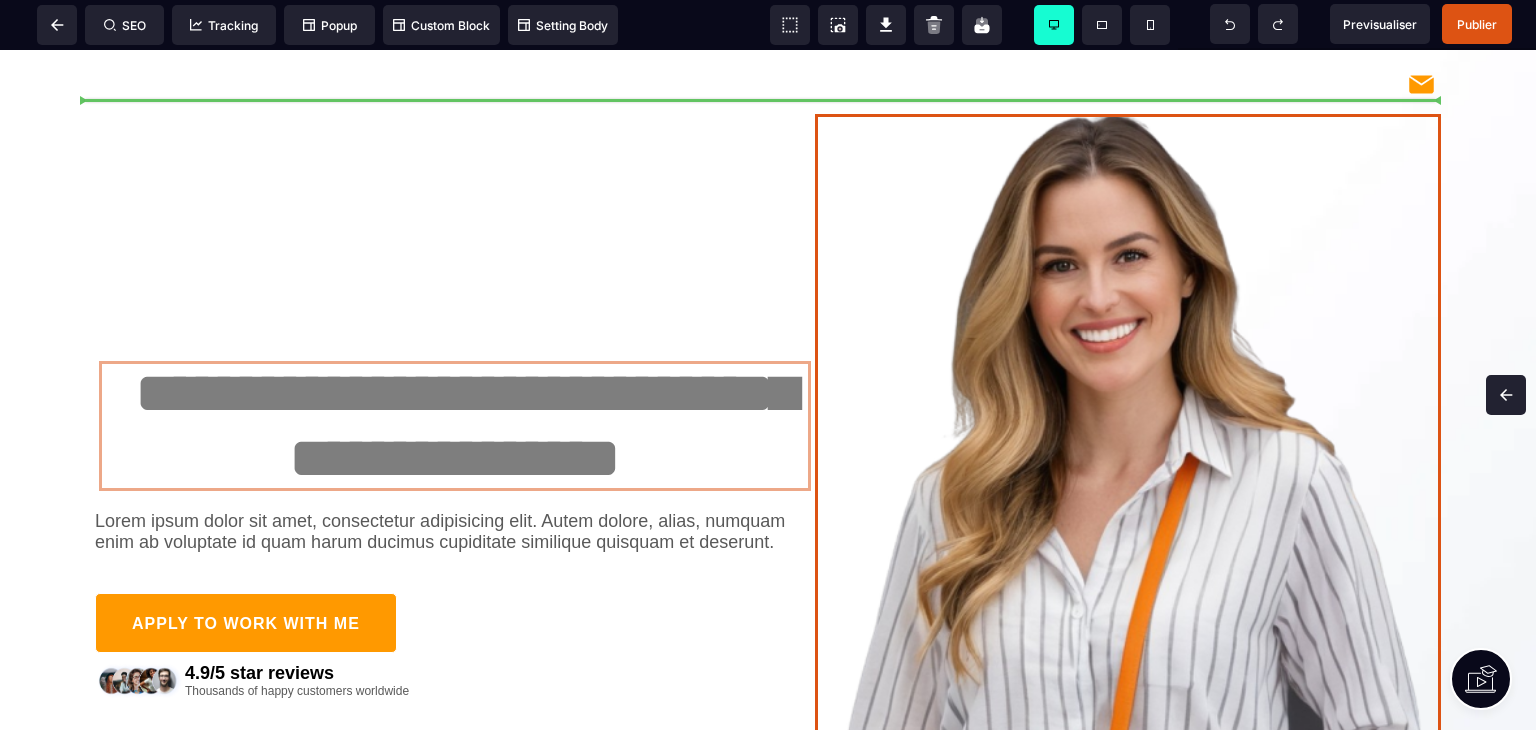 drag, startPoint x: 588, startPoint y: 345, endPoint x: 612, endPoint y: 223, distance: 124.33825 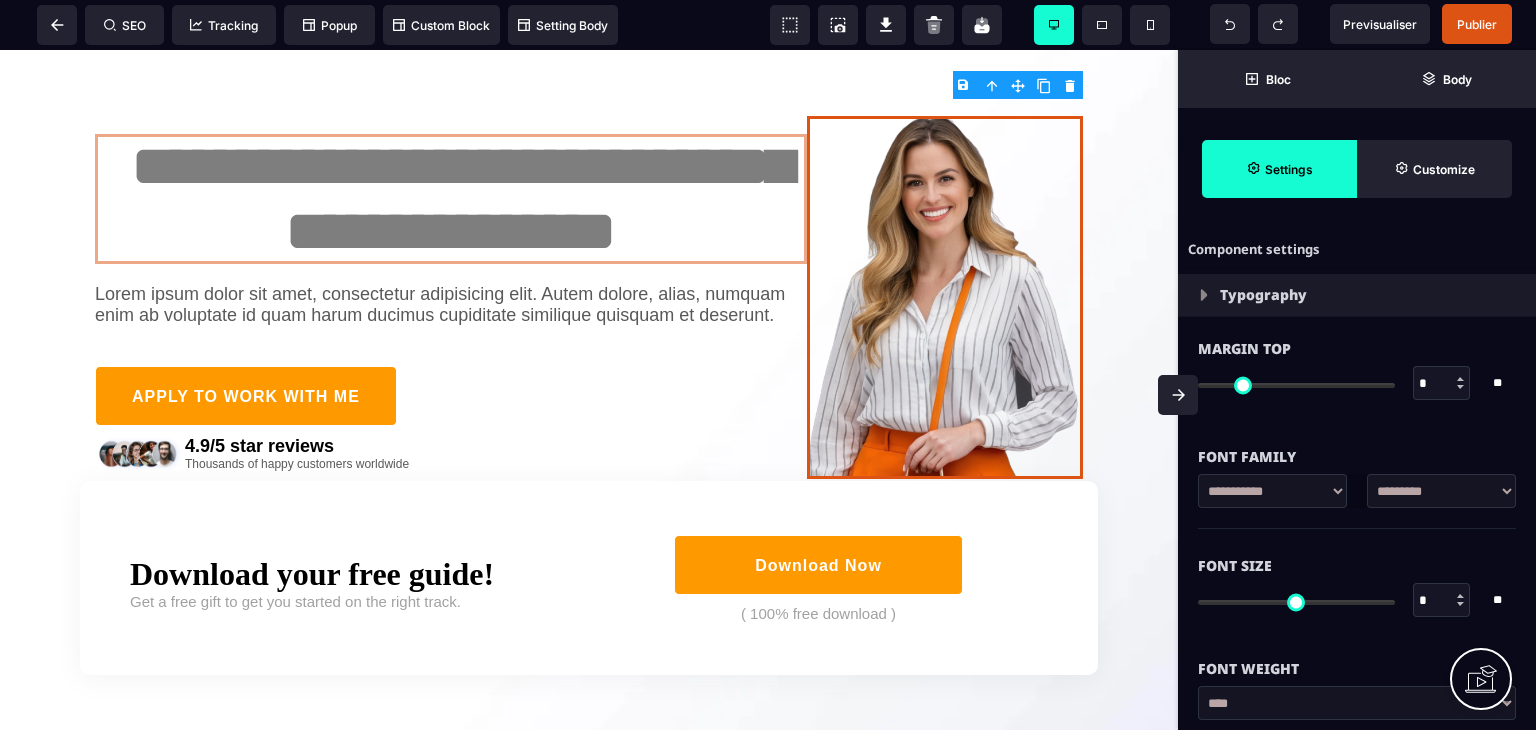 type on "*" 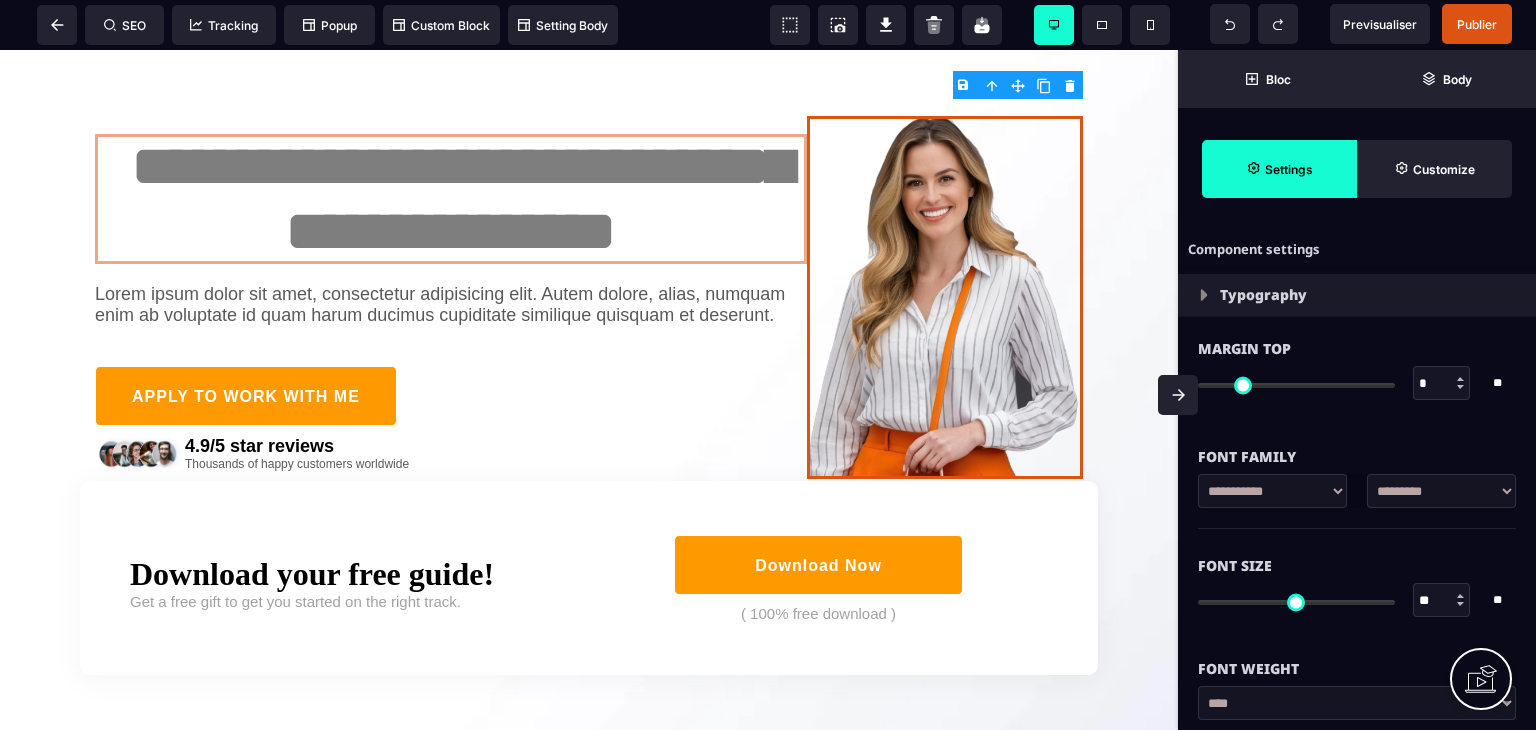 type on "*" 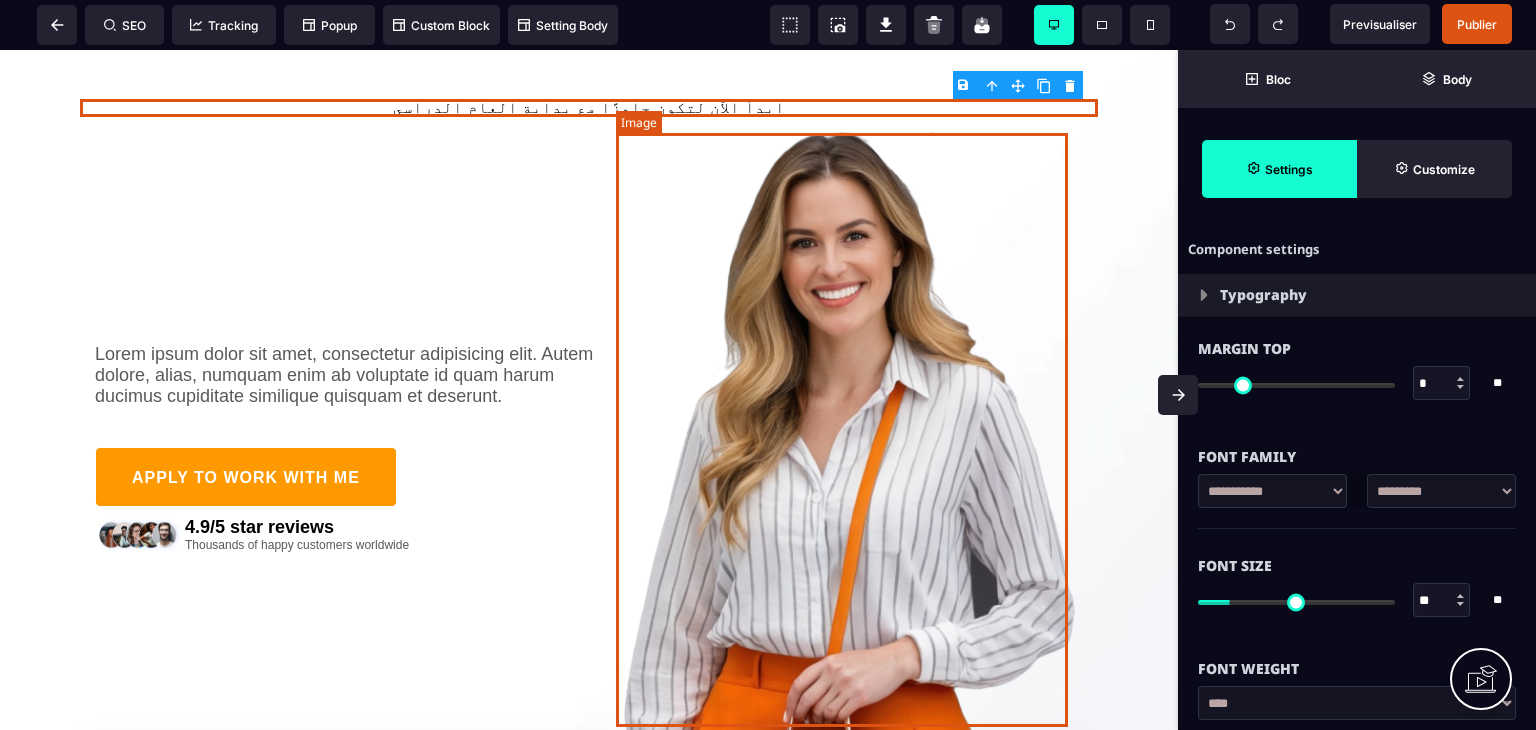 drag, startPoint x: 604, startPoint y: 107, endPoint x: 1048, endPoint y: 220, distance: 458.1539 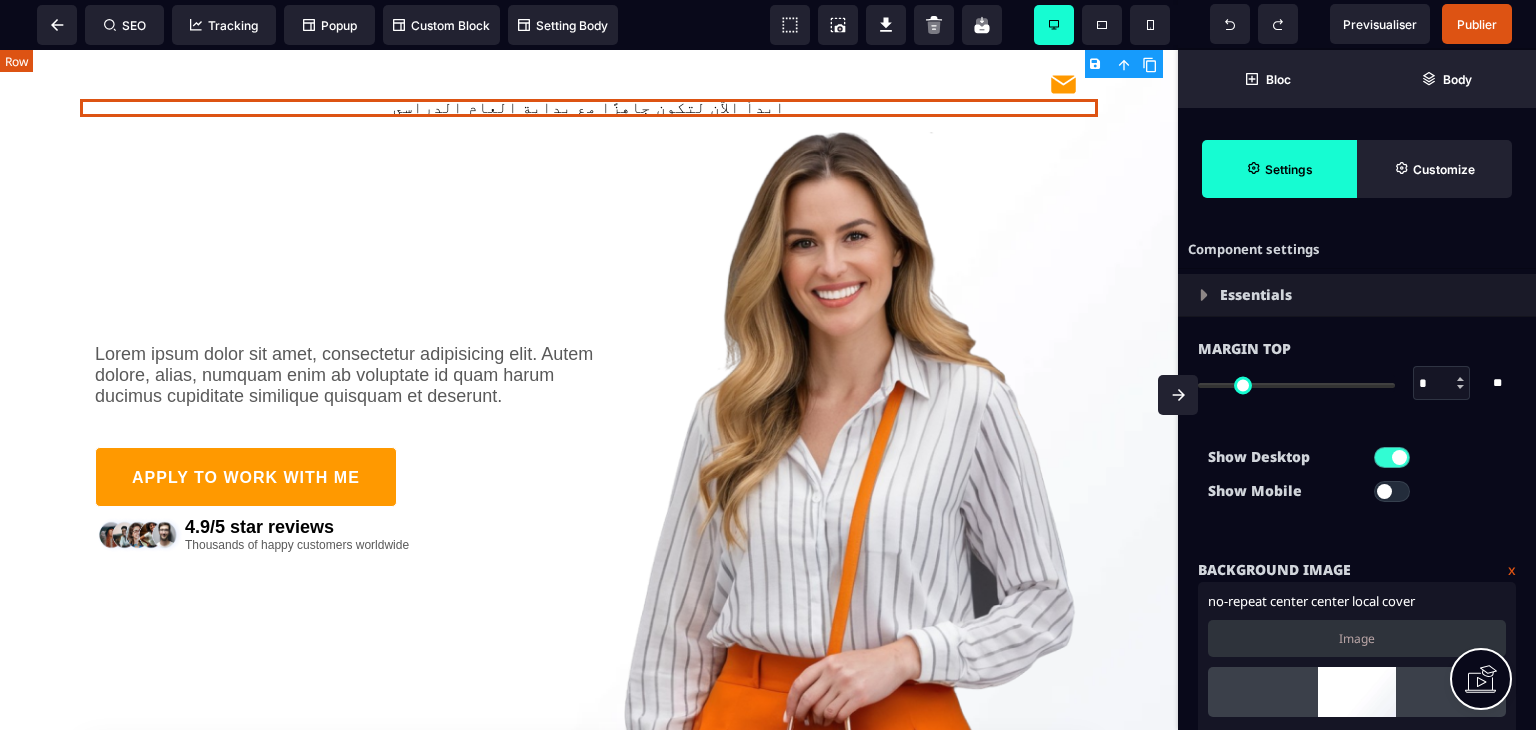 type on "*" 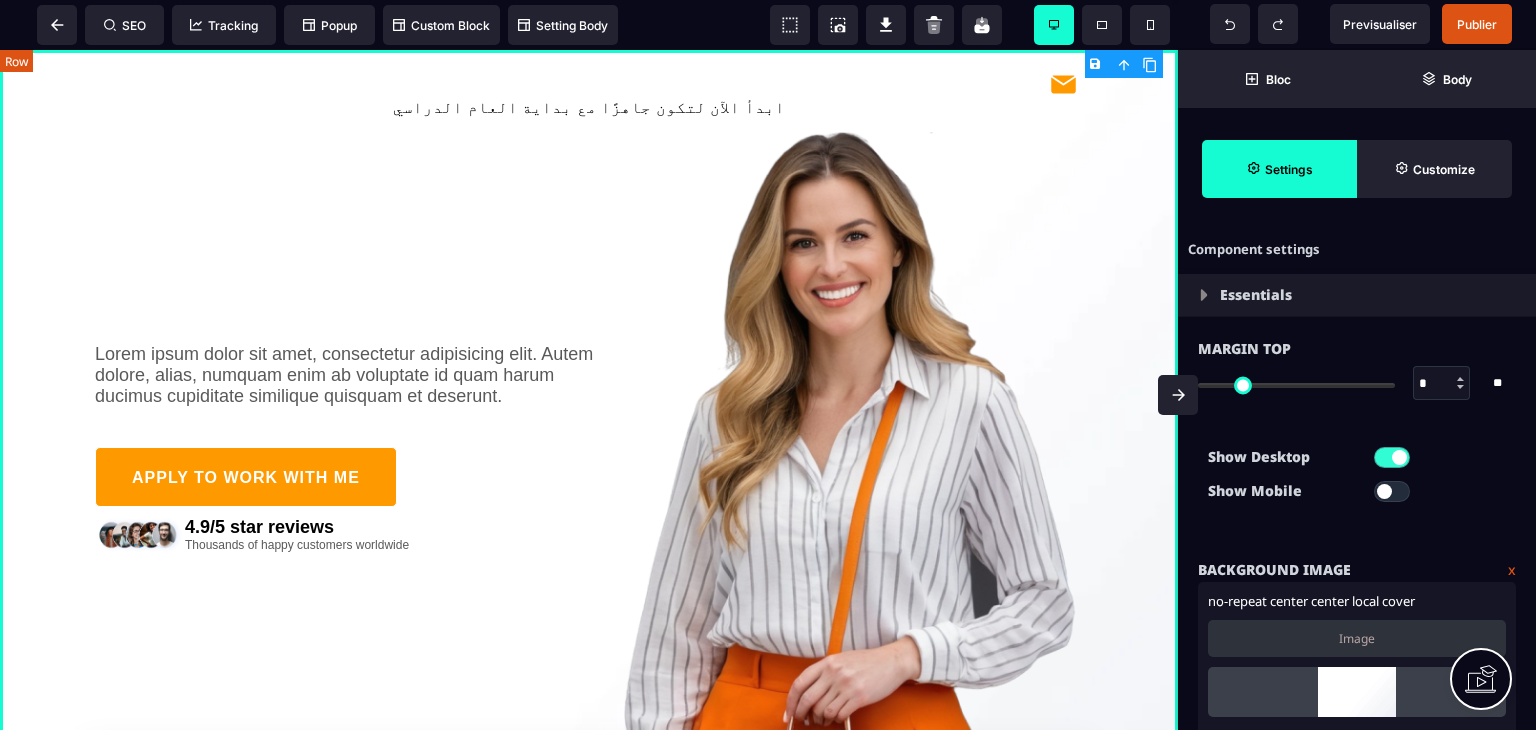 type on "*" 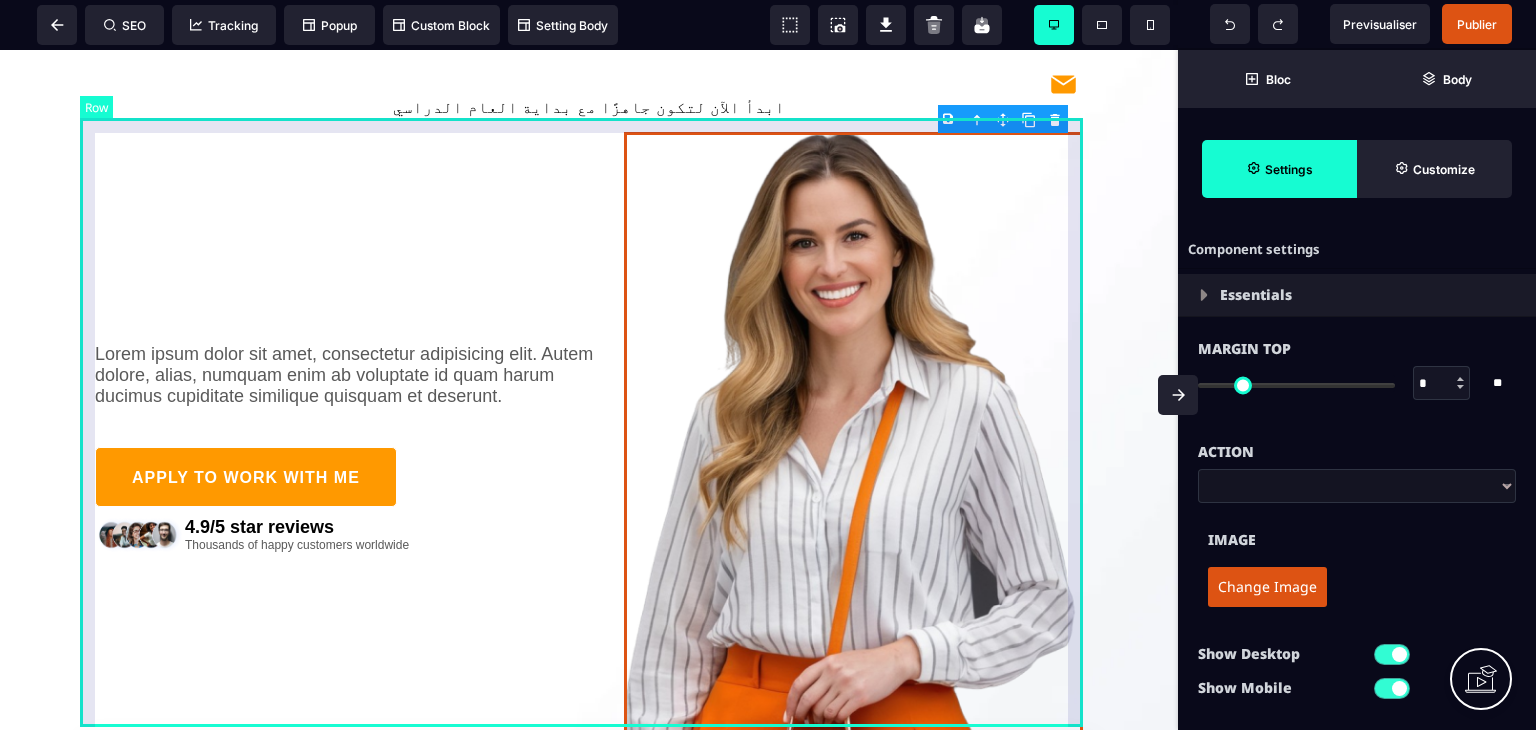 drag, startPoint x: 832, startPoint y: 249, endPoint x: 139, endPoint y: 225, distance: 693.41547 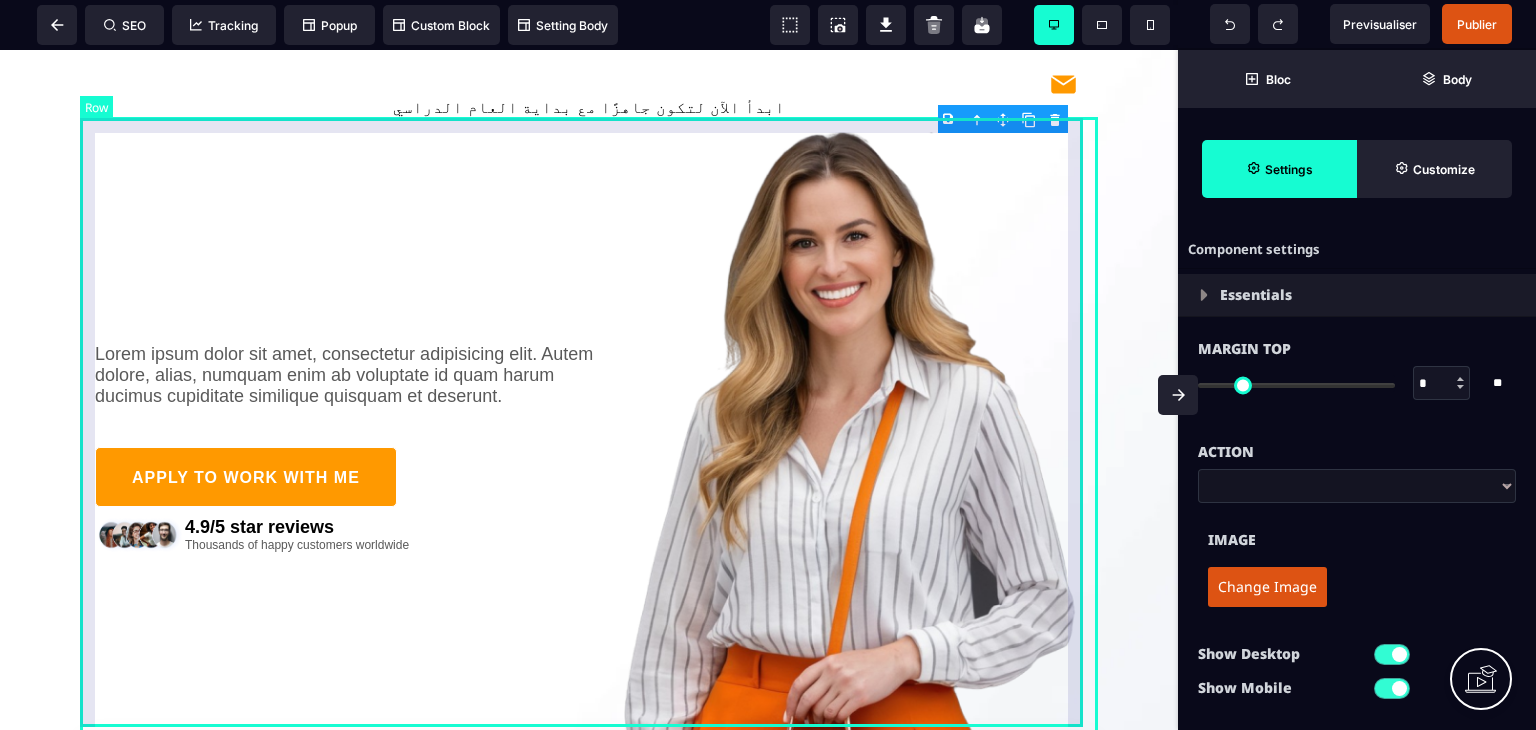 select on "**" 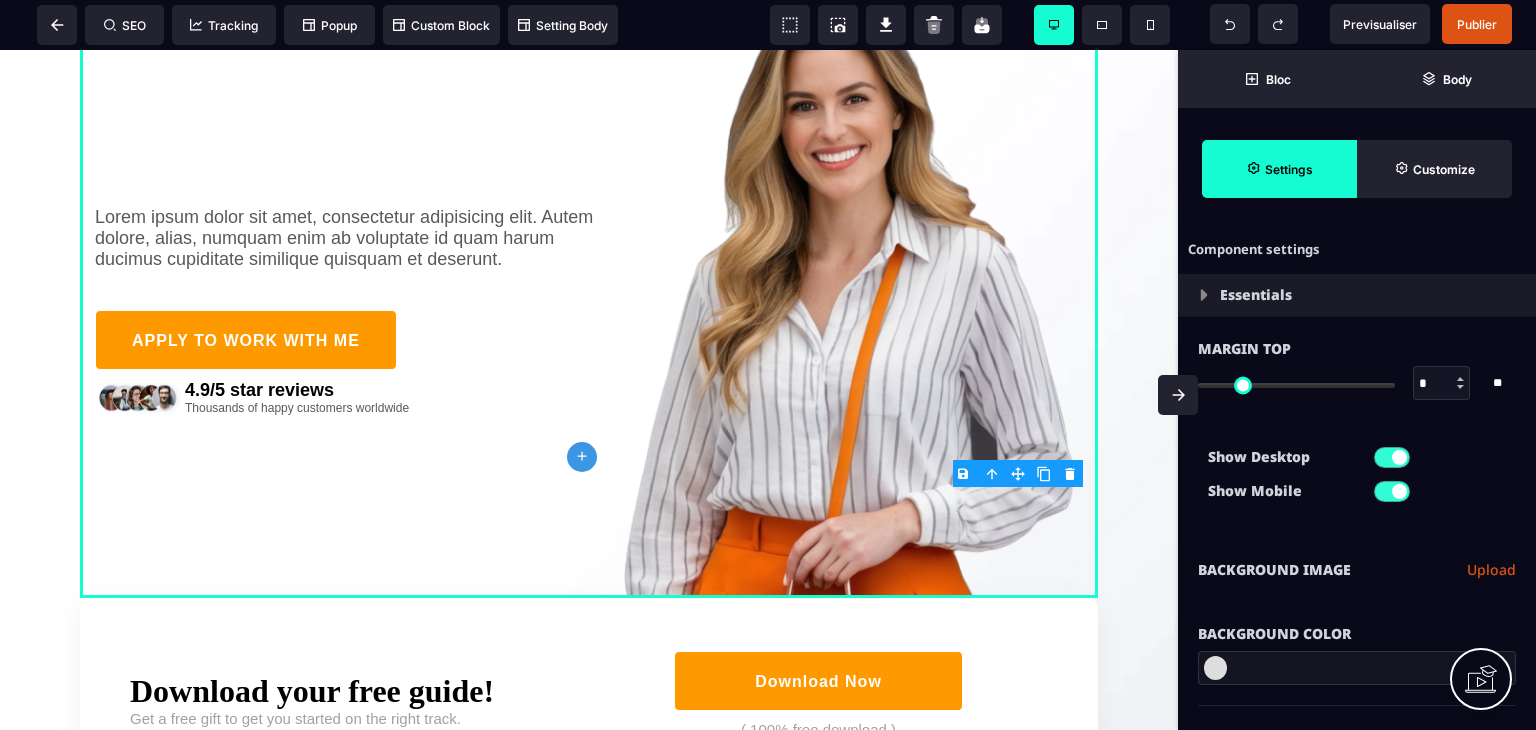 scroll, scrollTop: 0, scrollLeft: 0, axis: both 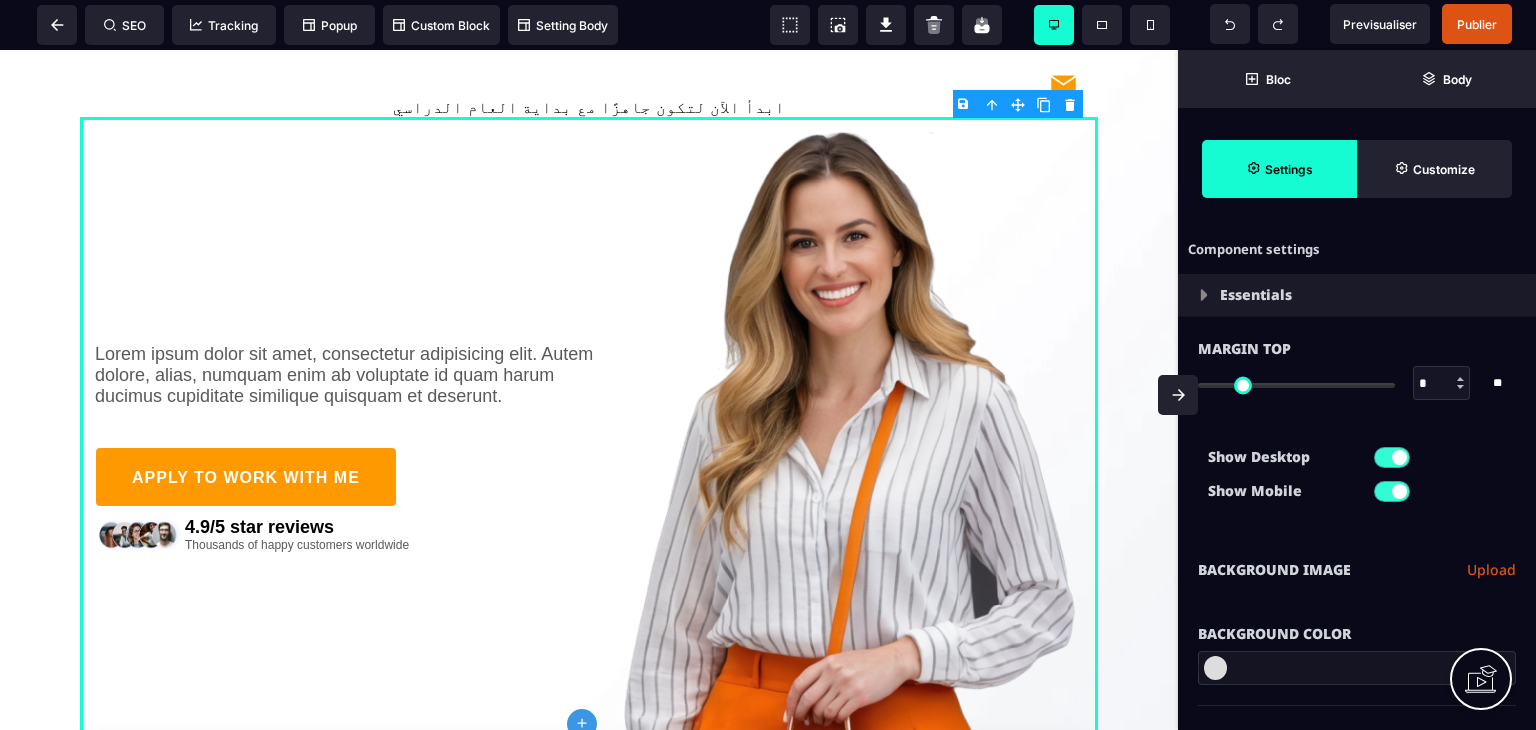 drag, startPoint x: 1169, startPoint y: 670, endPoint x: 960, endPoint y: 149, distance: 561.3573 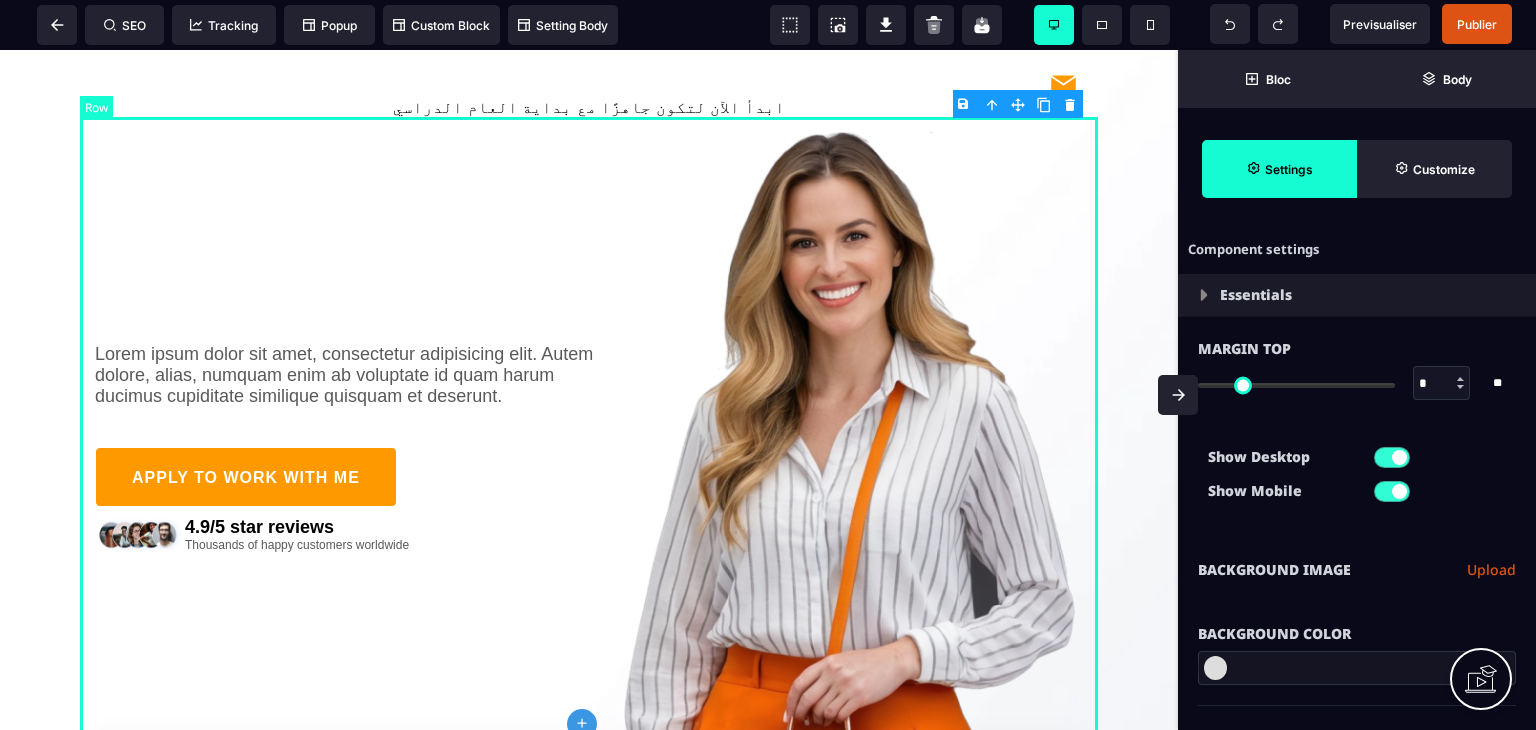 drag, startPoint x: 677, startPoint y: 115, endPoint x: 576, endPoint y: 112, distance: 101.04455 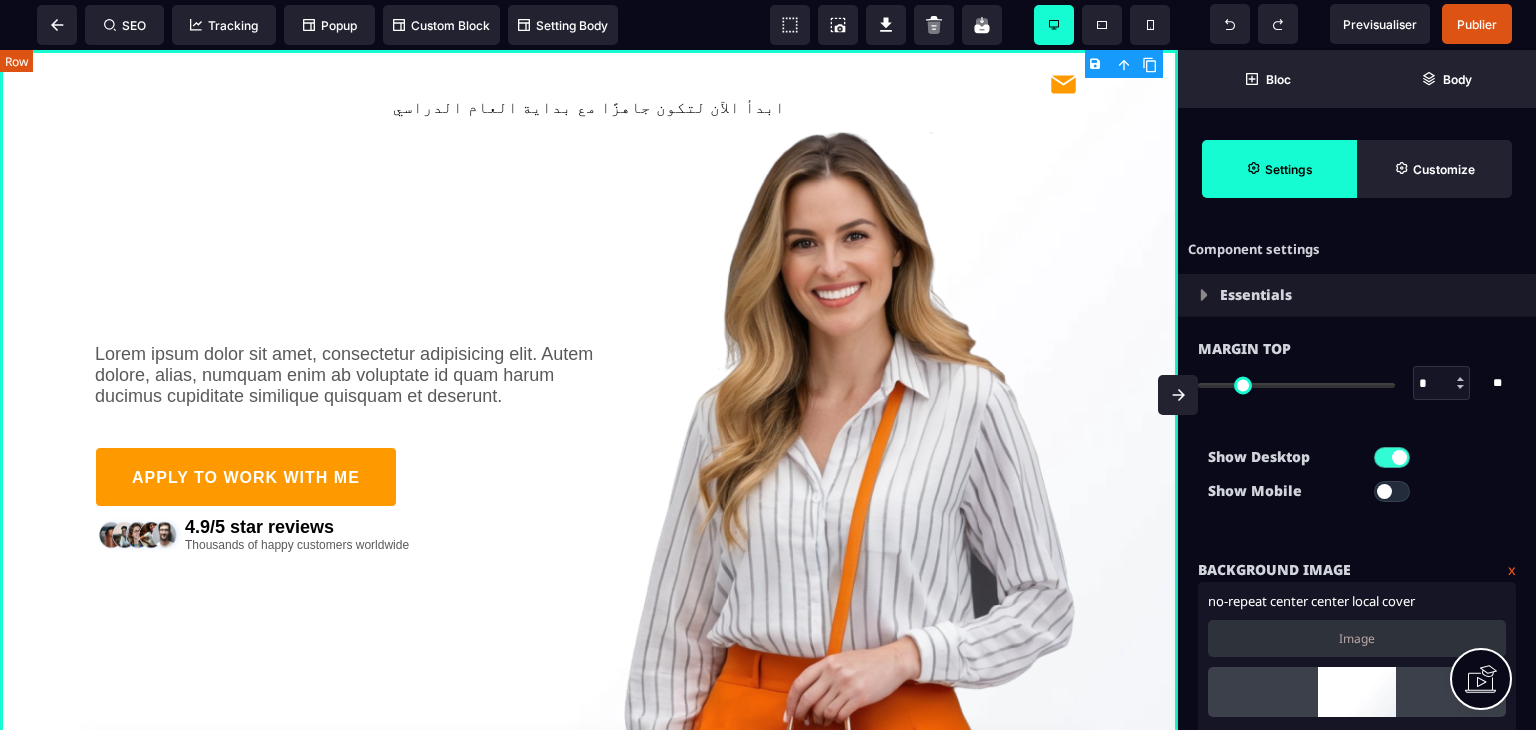 click on "ابدأ الآن لتكون جاهزًا مع بداية العام الدراسي" at bounding box center [589, 108] 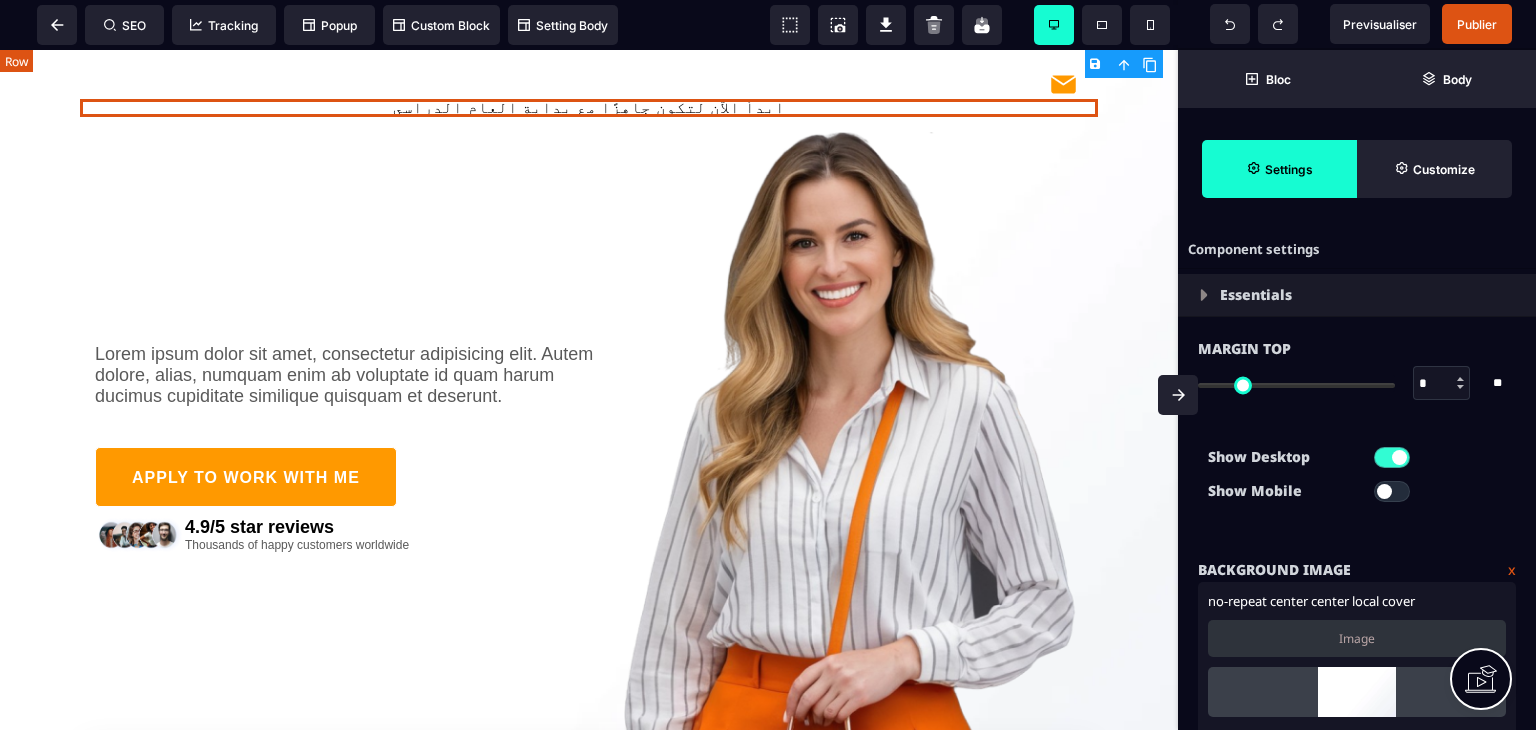 select on "***" 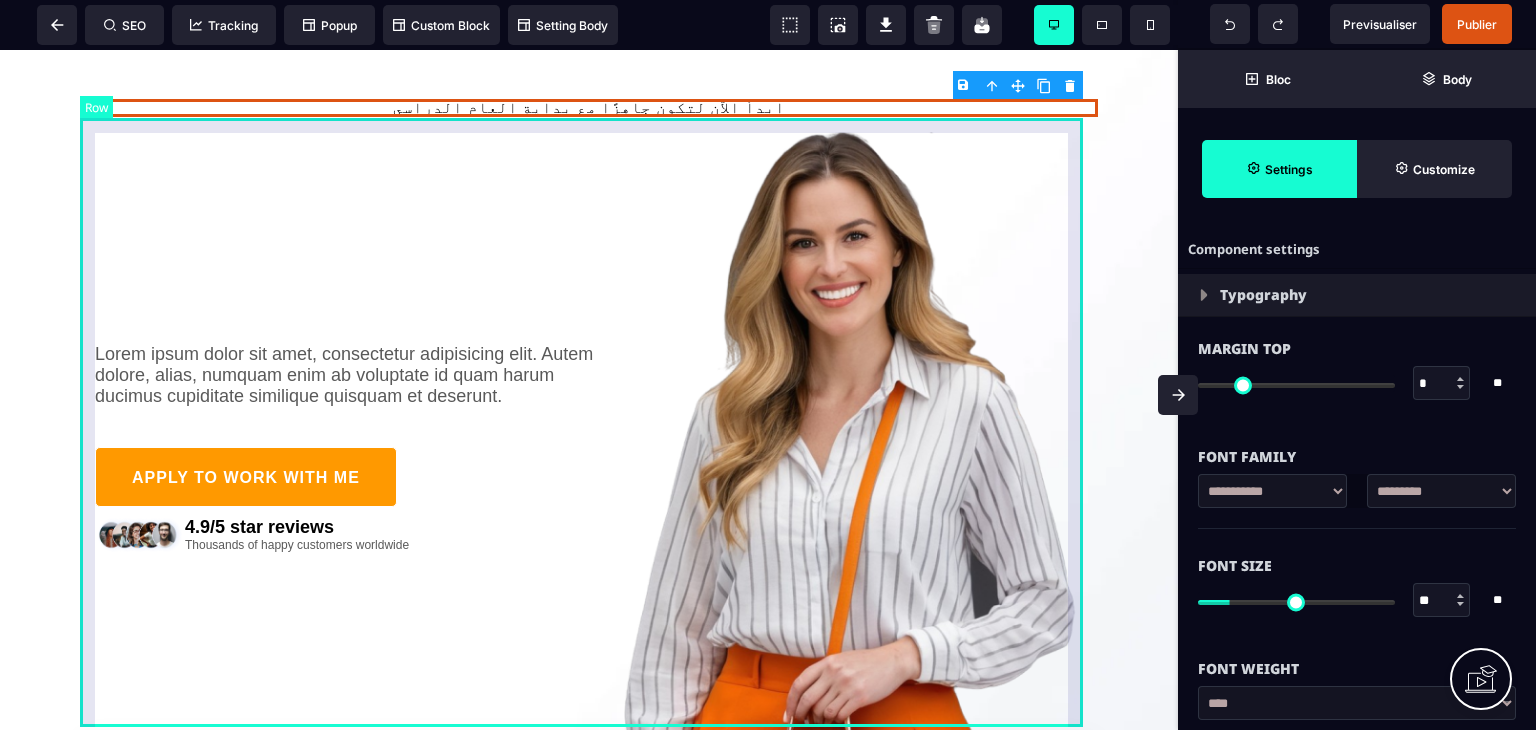drag, startPoint x: 591, startPoint y: 101, endPoint x: 396, endPoint y: 208, distance: 222.42752 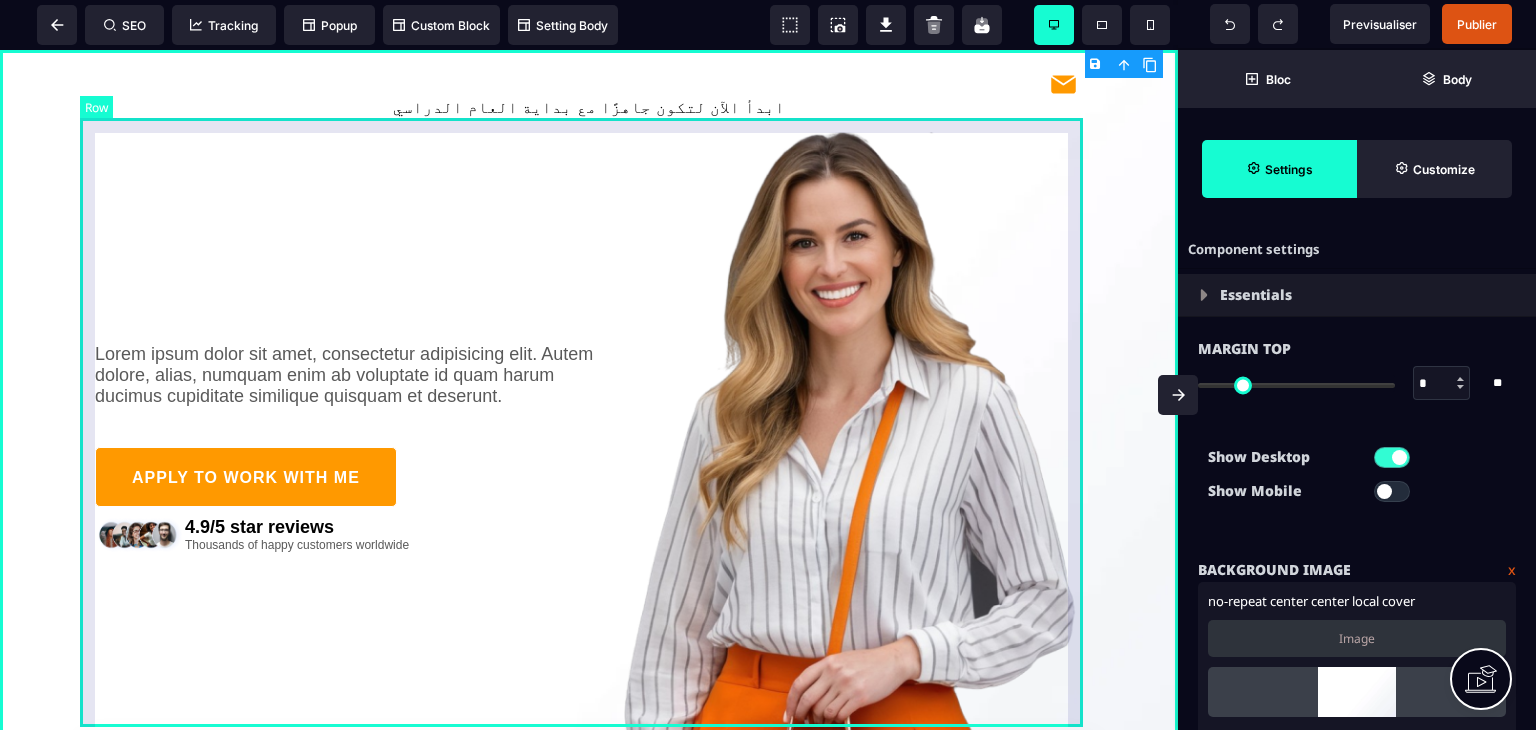 drag, startPoint x: 560, startPoint y: 102, endPoint x: 404, endPoint y: 237, distance: 206.30318 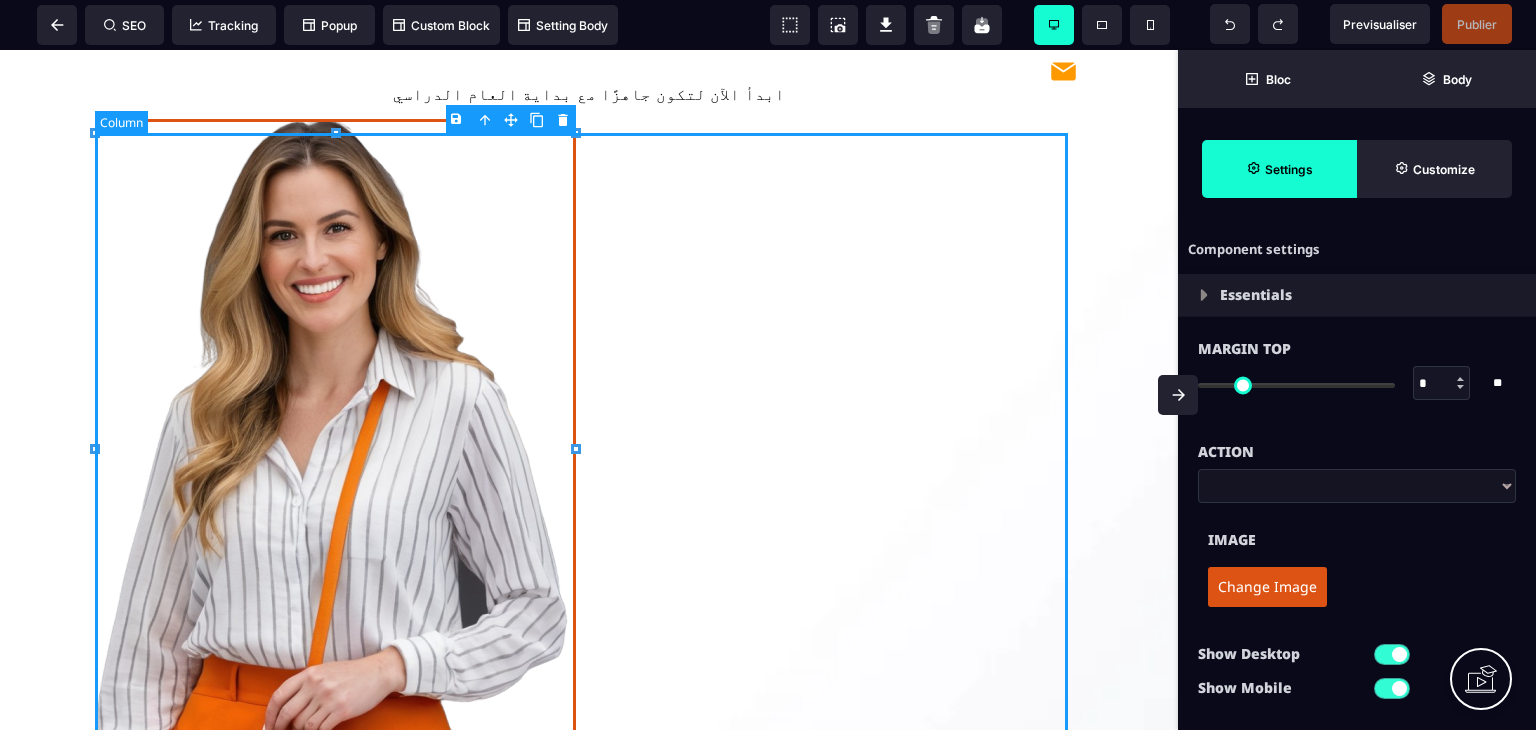 scroll, scrollTop: 0, scrollLeft: 0, axis: both 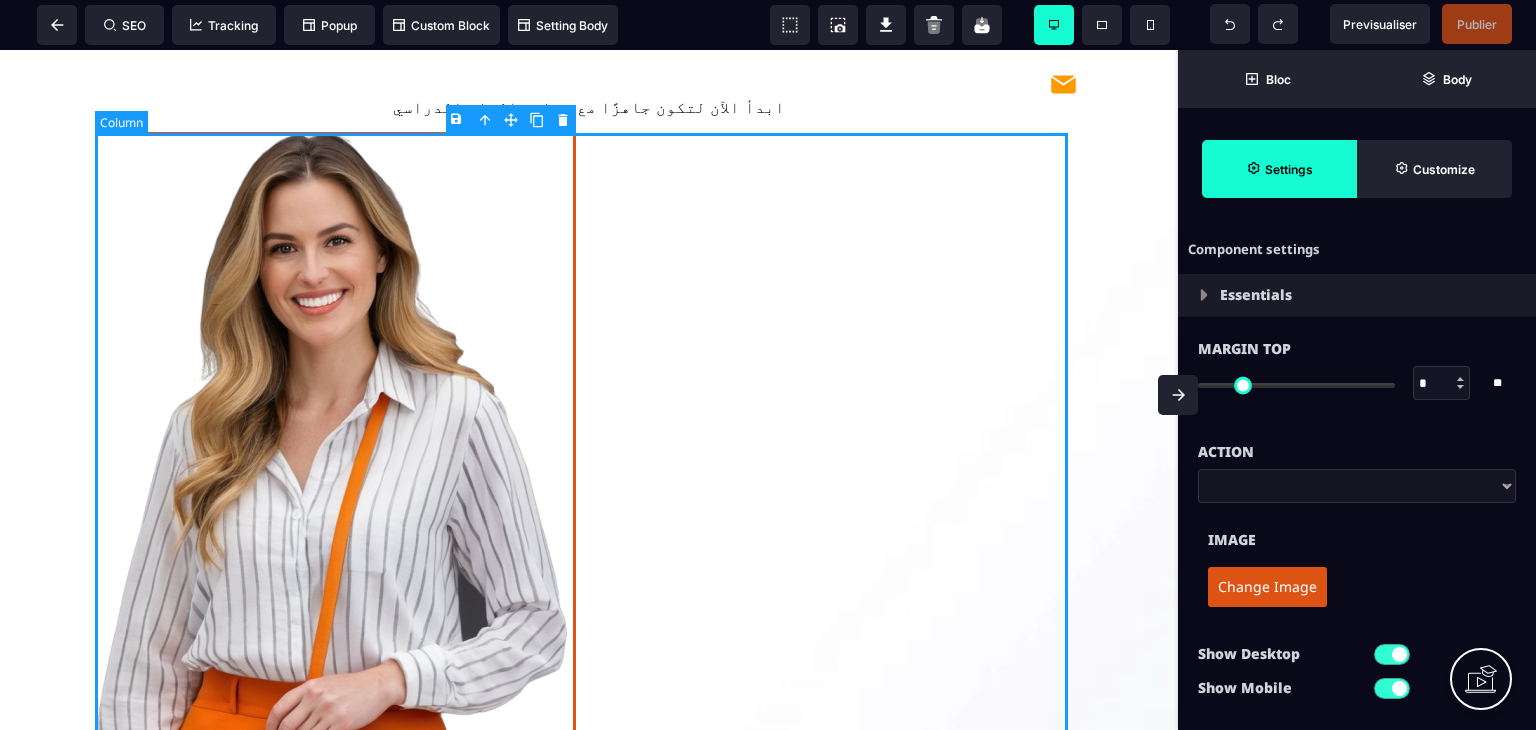drag, startPoint x: 640, startPoint y: 111, endPoint x: 740, endPoint y: 157, distance: 110.0727 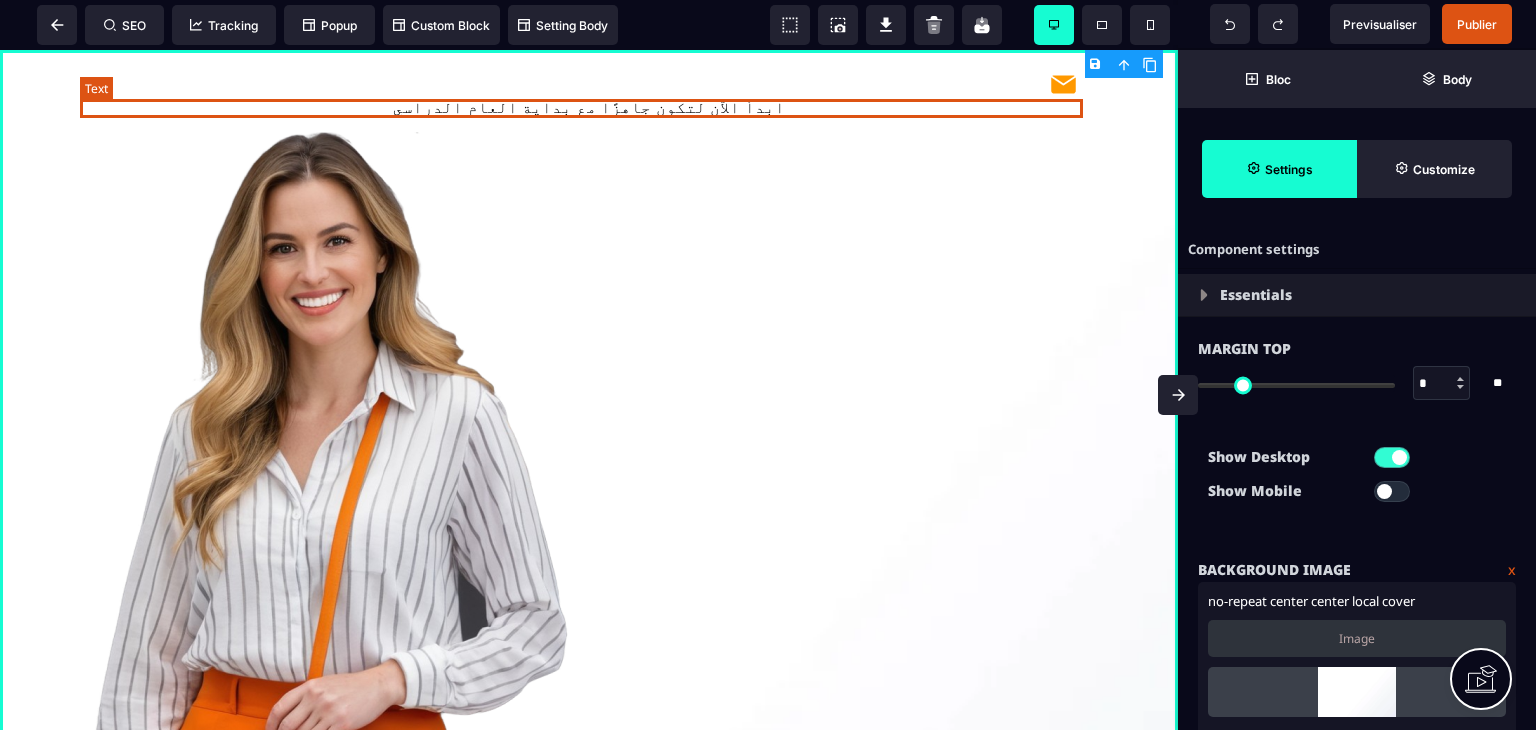 click on "ابدأ الآن لتكون جاهزًا مع بداية العام الدراسي" at bounding box center [589, 108] 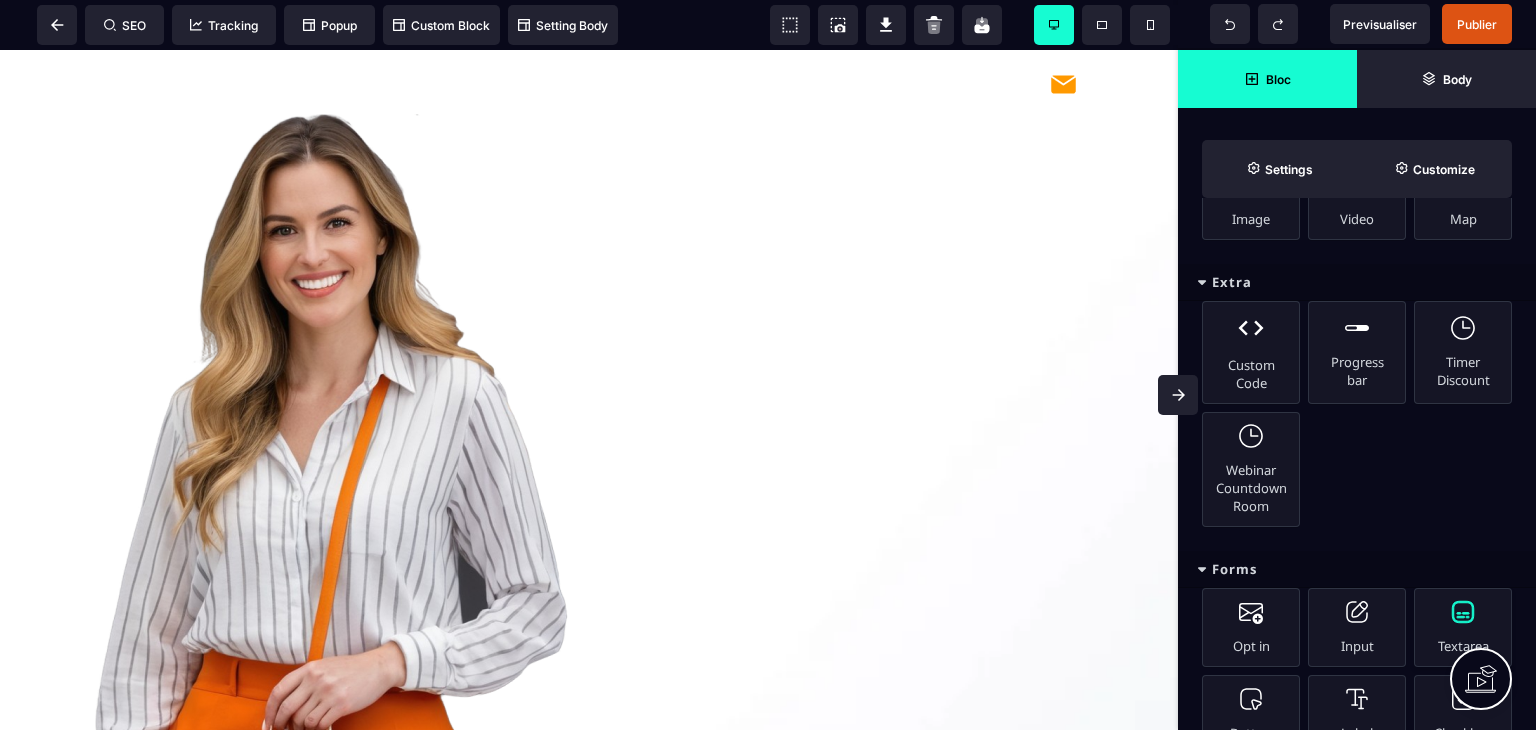 scroll, scrollTop: 1223, scrollLeft: 0, axis: vertical 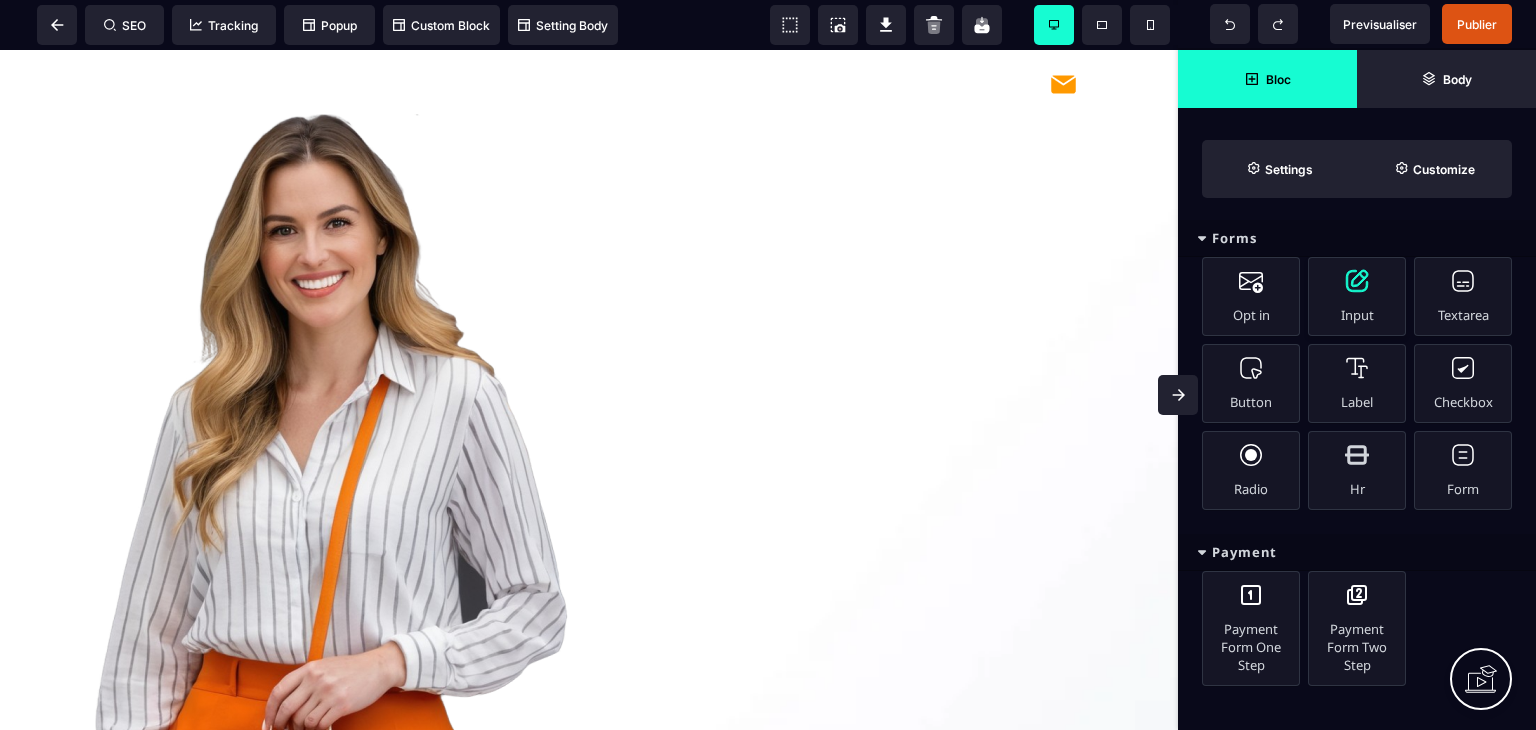 click at bounding box center [589, 429] 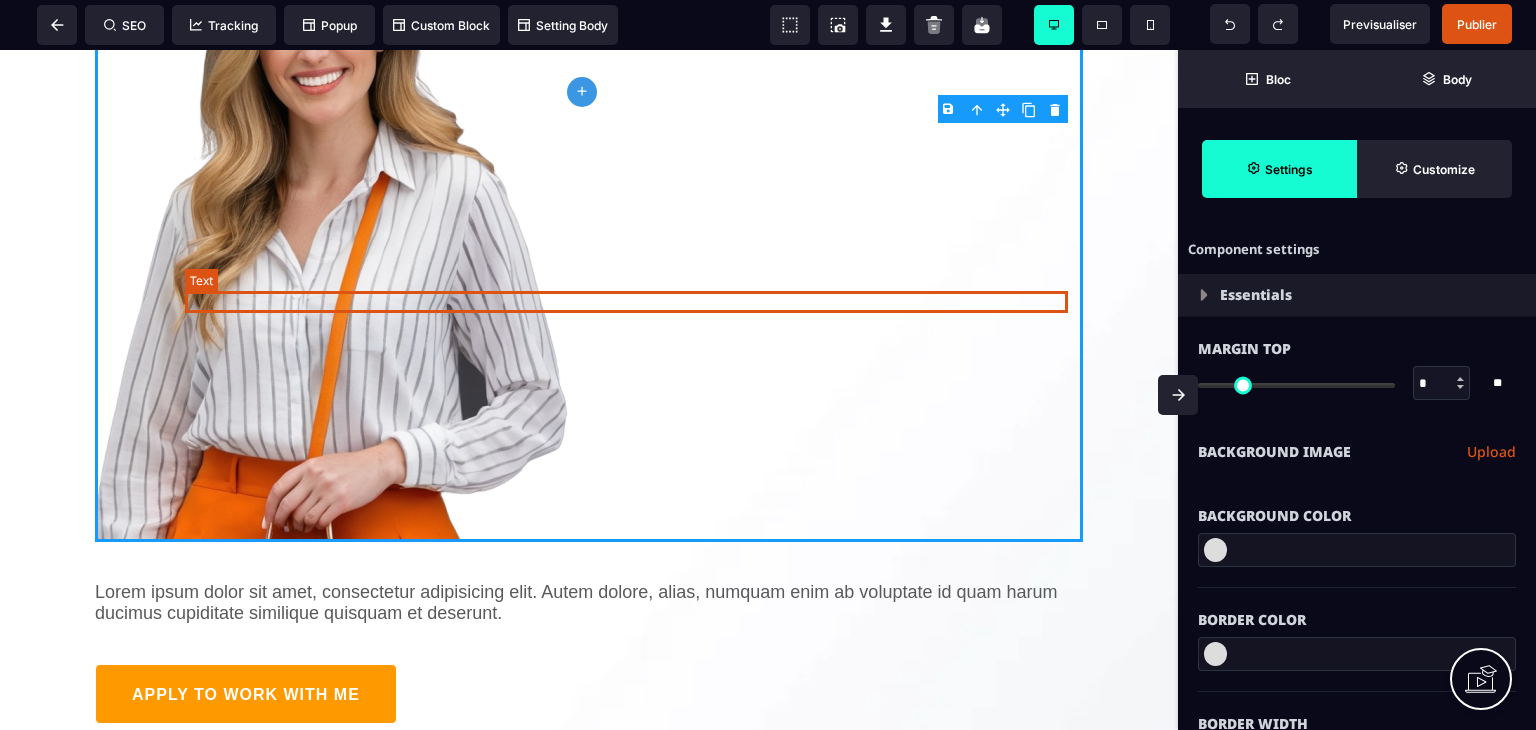 scroll, scrollTop: 200, scrollLeft: 0, axis: vertical 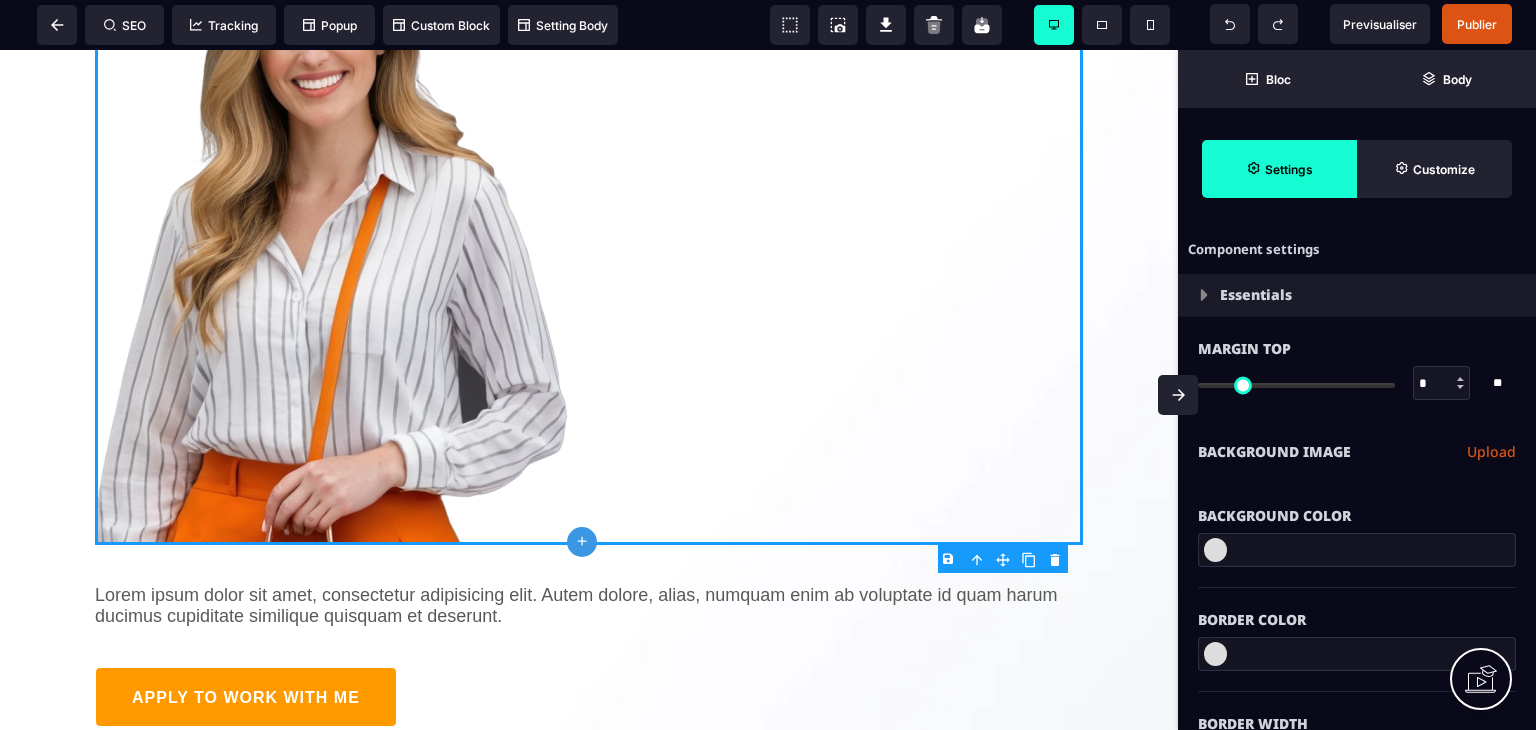 click at bounding box center [1178, 395] 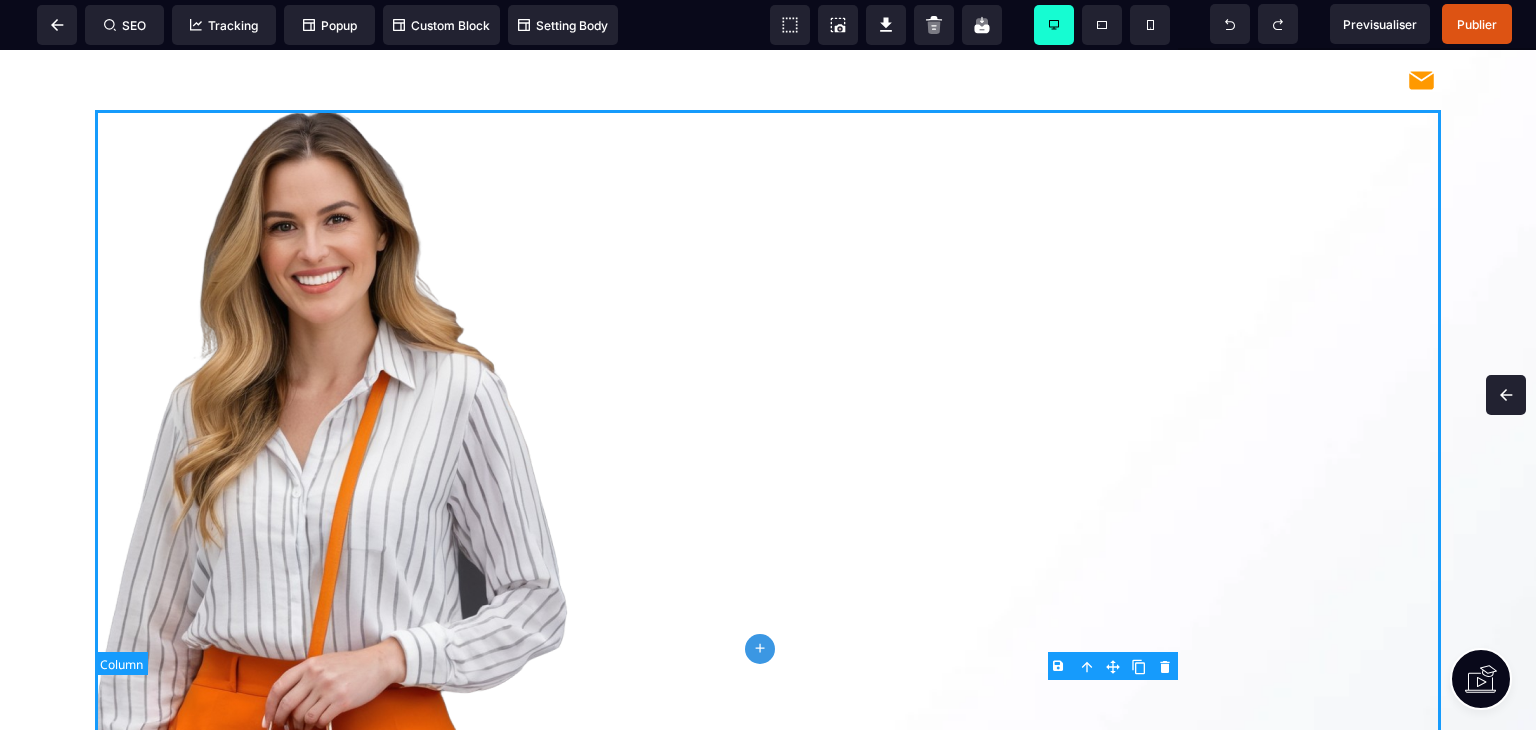 scroll, scrollTop: 0, scrollLeft: 0, axis: both 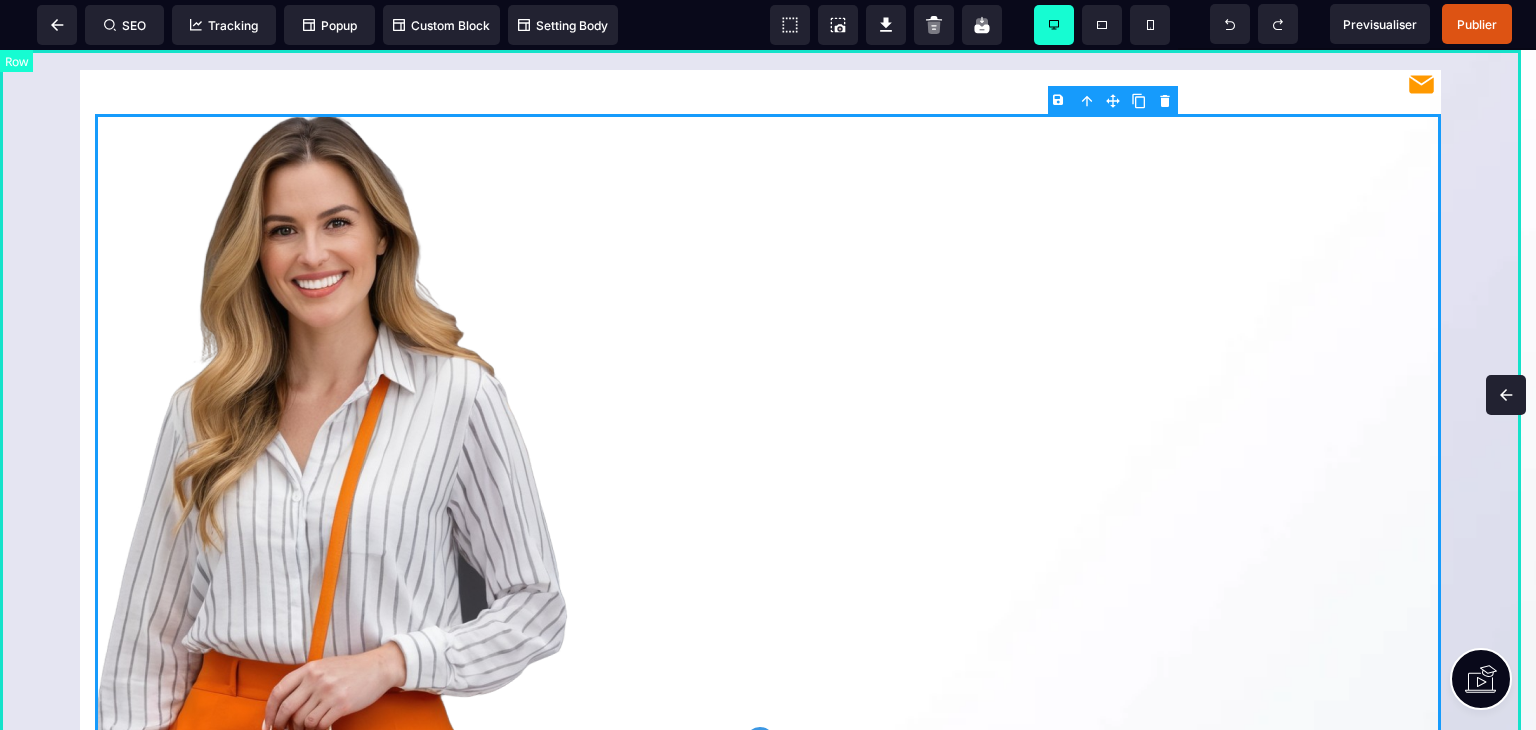 click at bounding box center [768, 429] 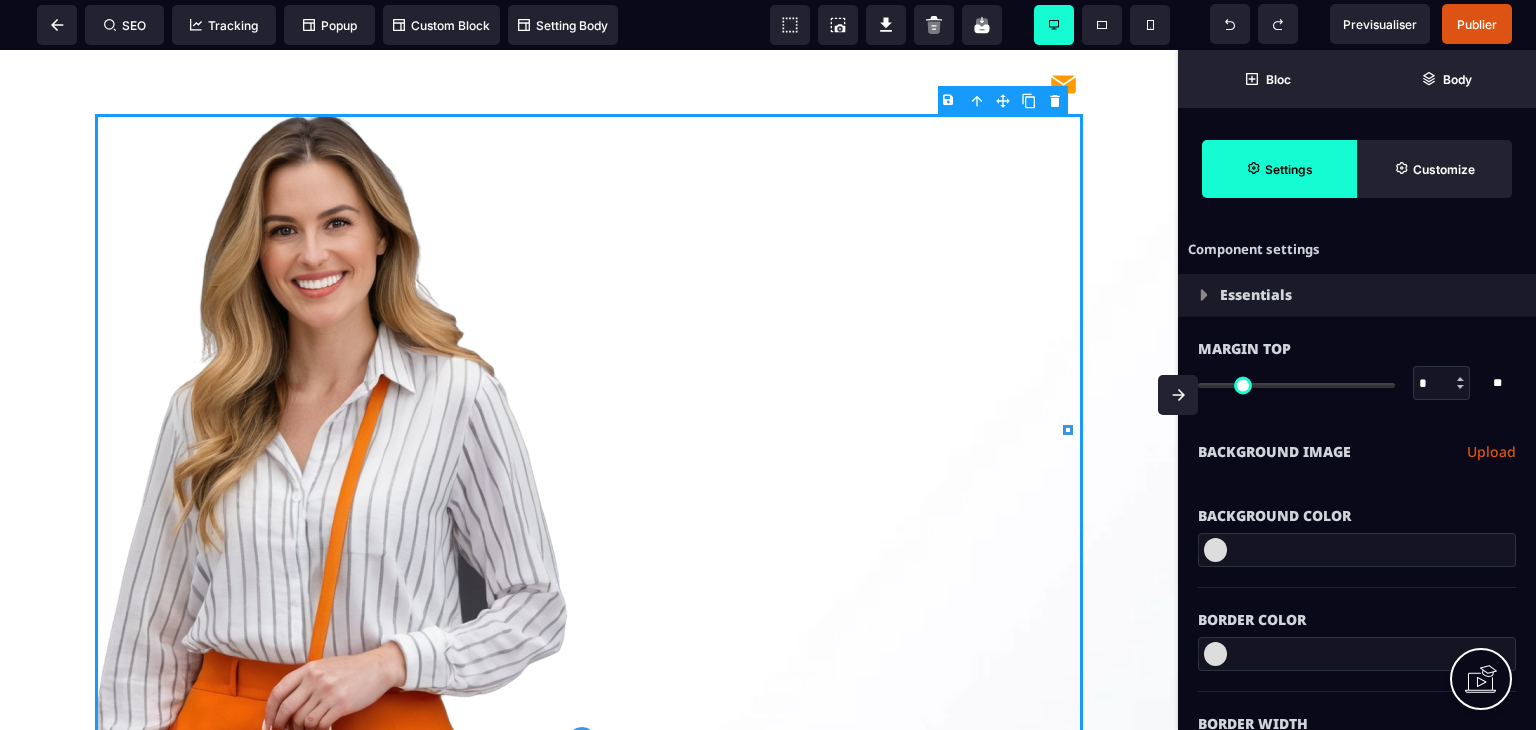 click on "B I U S
A *******
plus
Column" at bounding box center (589, 390) 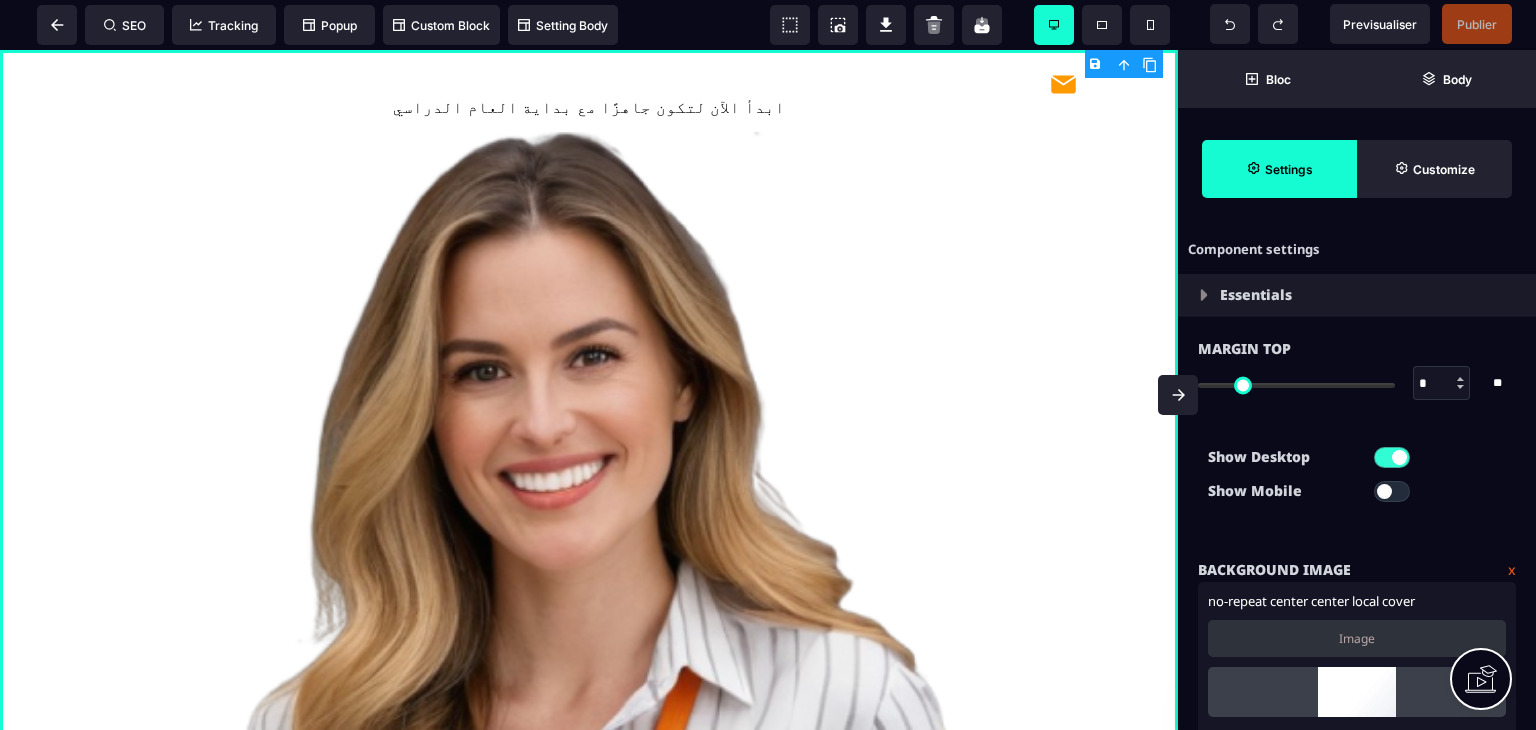 click 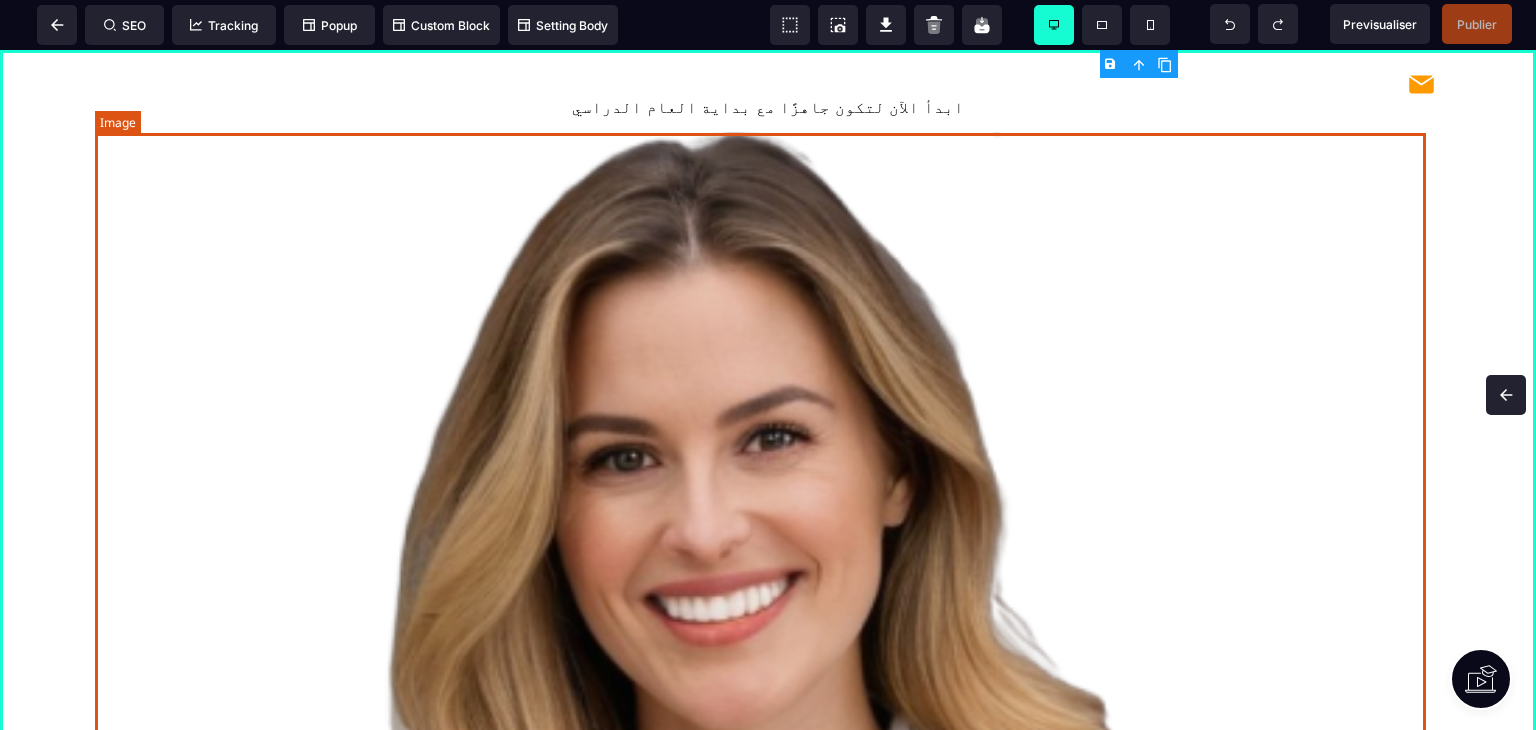 click at bounding box center (768, 1015) 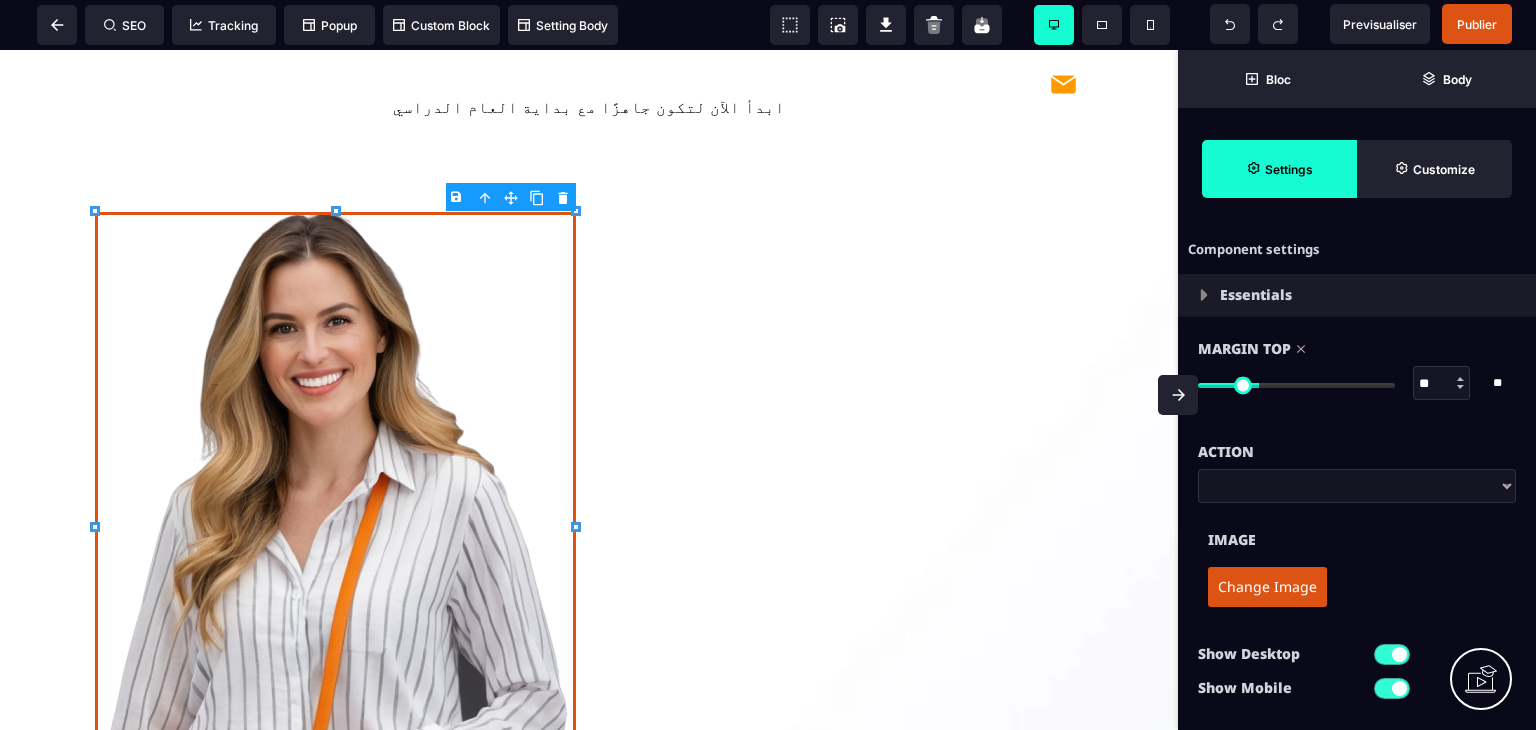 drag, startPoint x: 1215, startPoint y: 385, endPoint x: 1264, endPoint y: 385, distance: 49 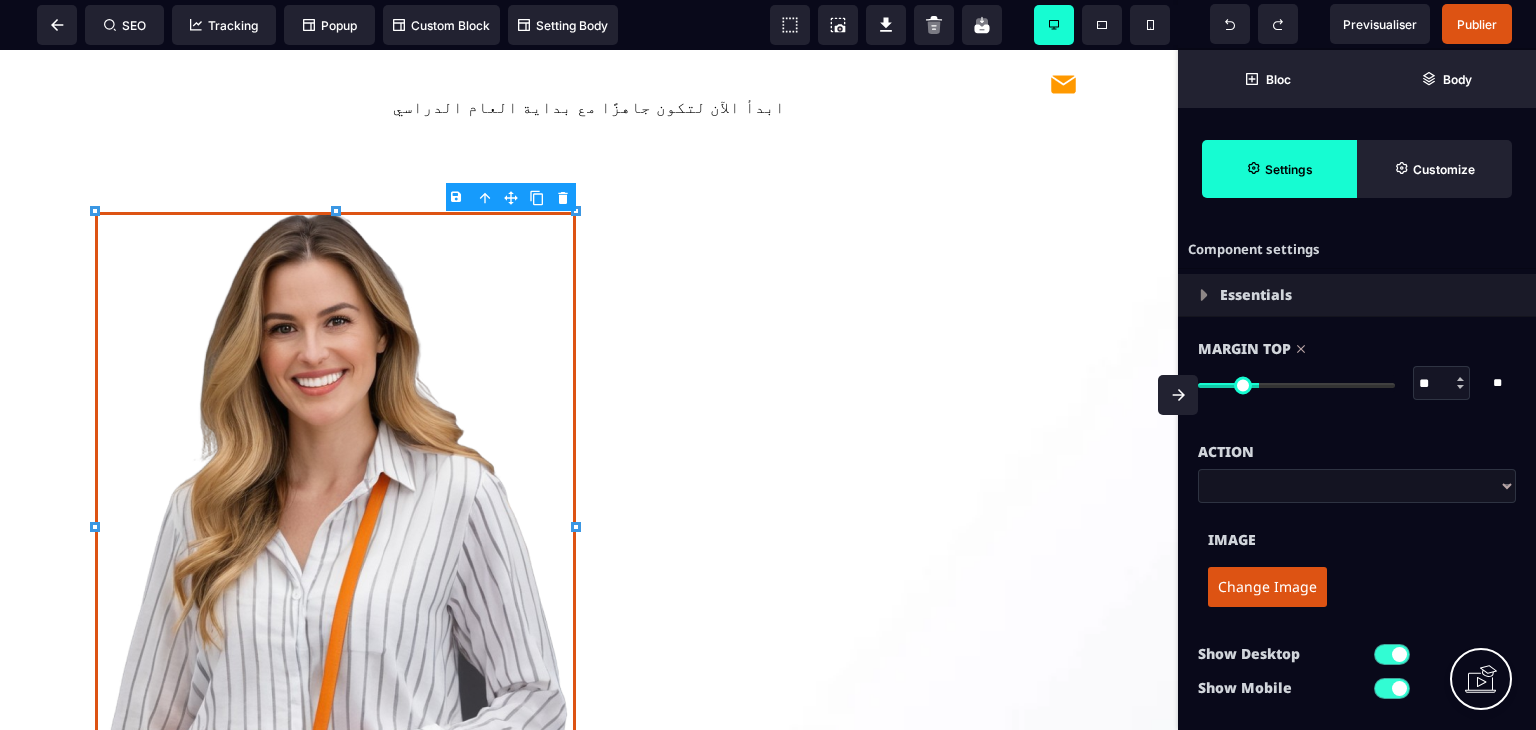 click at bounding box center (1296, 385) 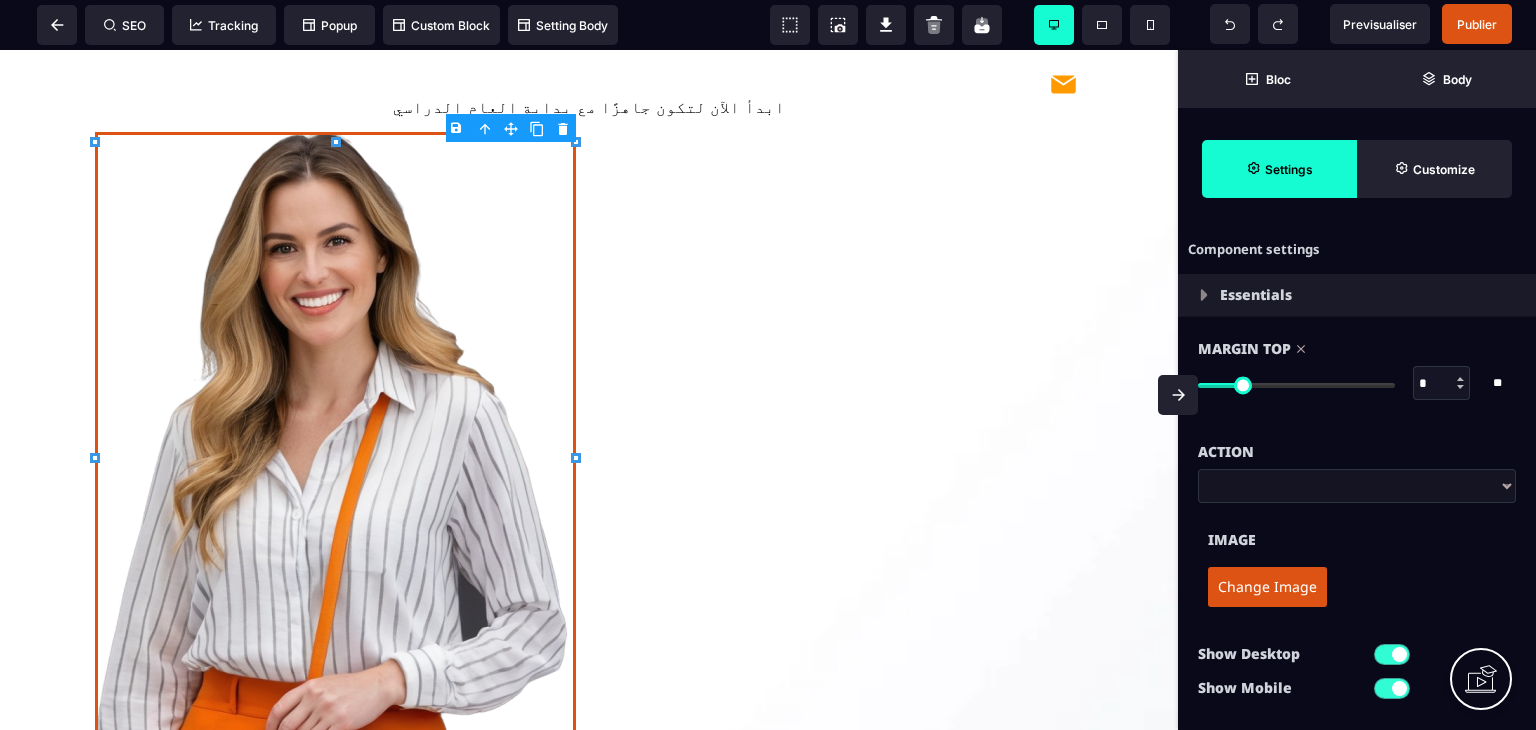 drag, startPoint x: 1264, startPoint y: 385, endPoint x: 1181, endPoint y: 385, distance: 83 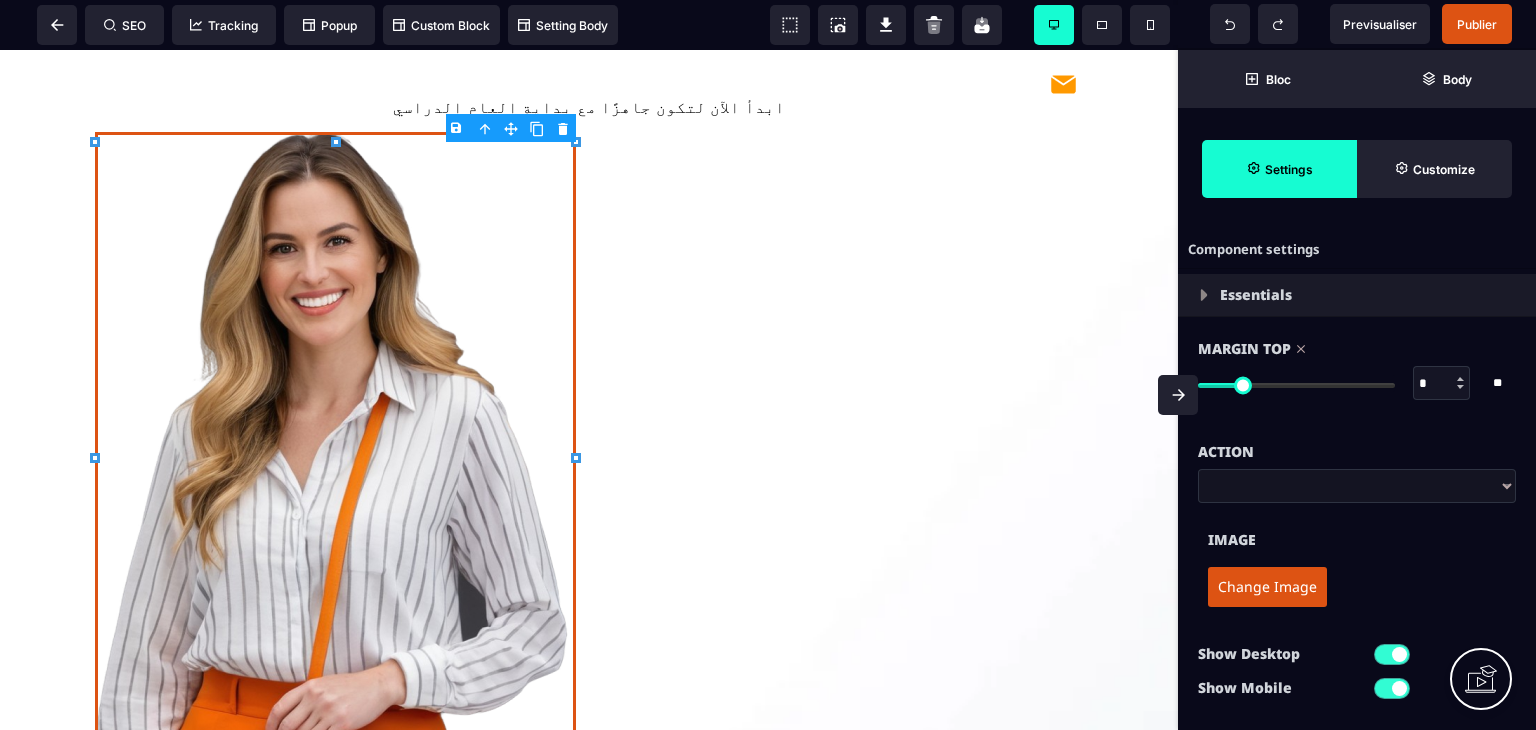 click at bounding box center [1296, 385] 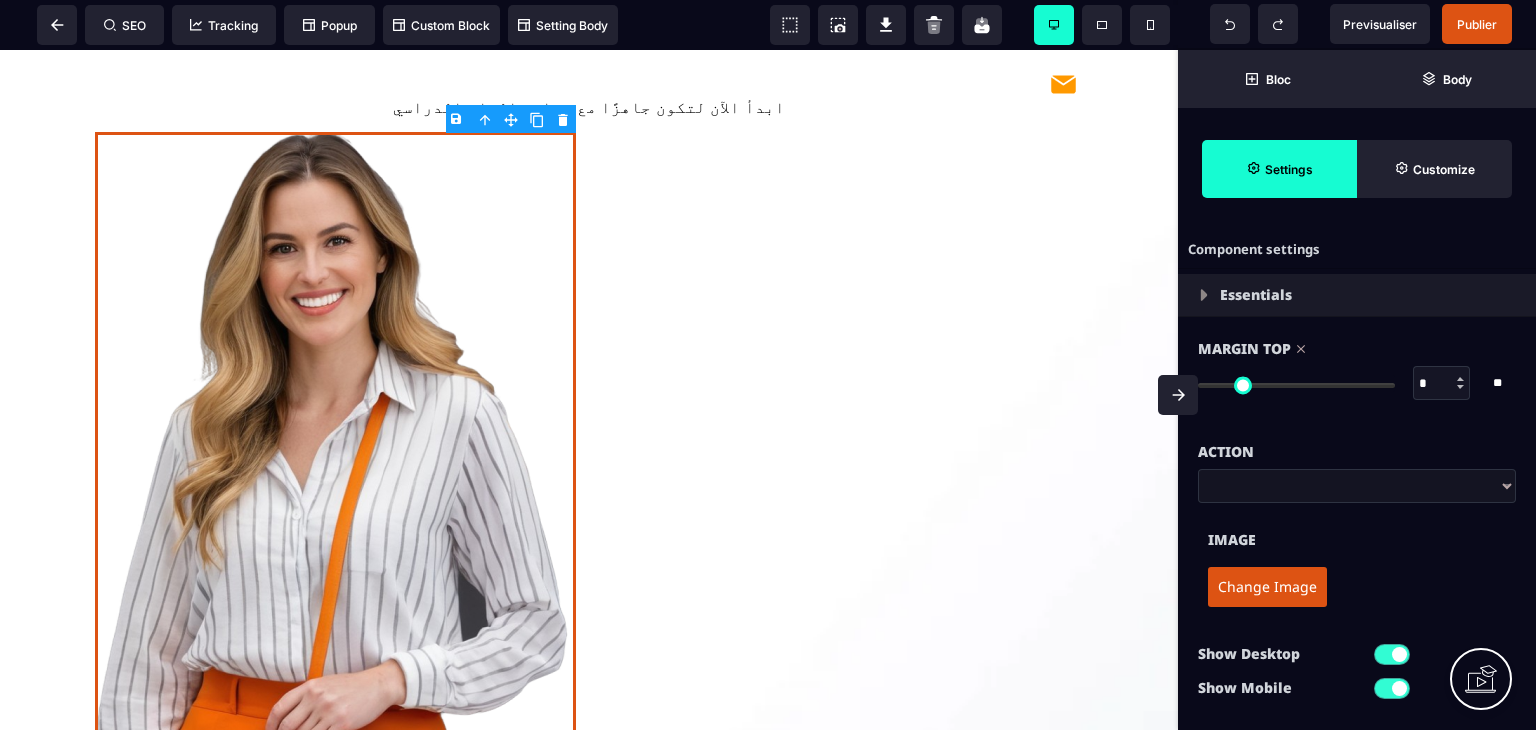 click at bounding box center [1178, 395] 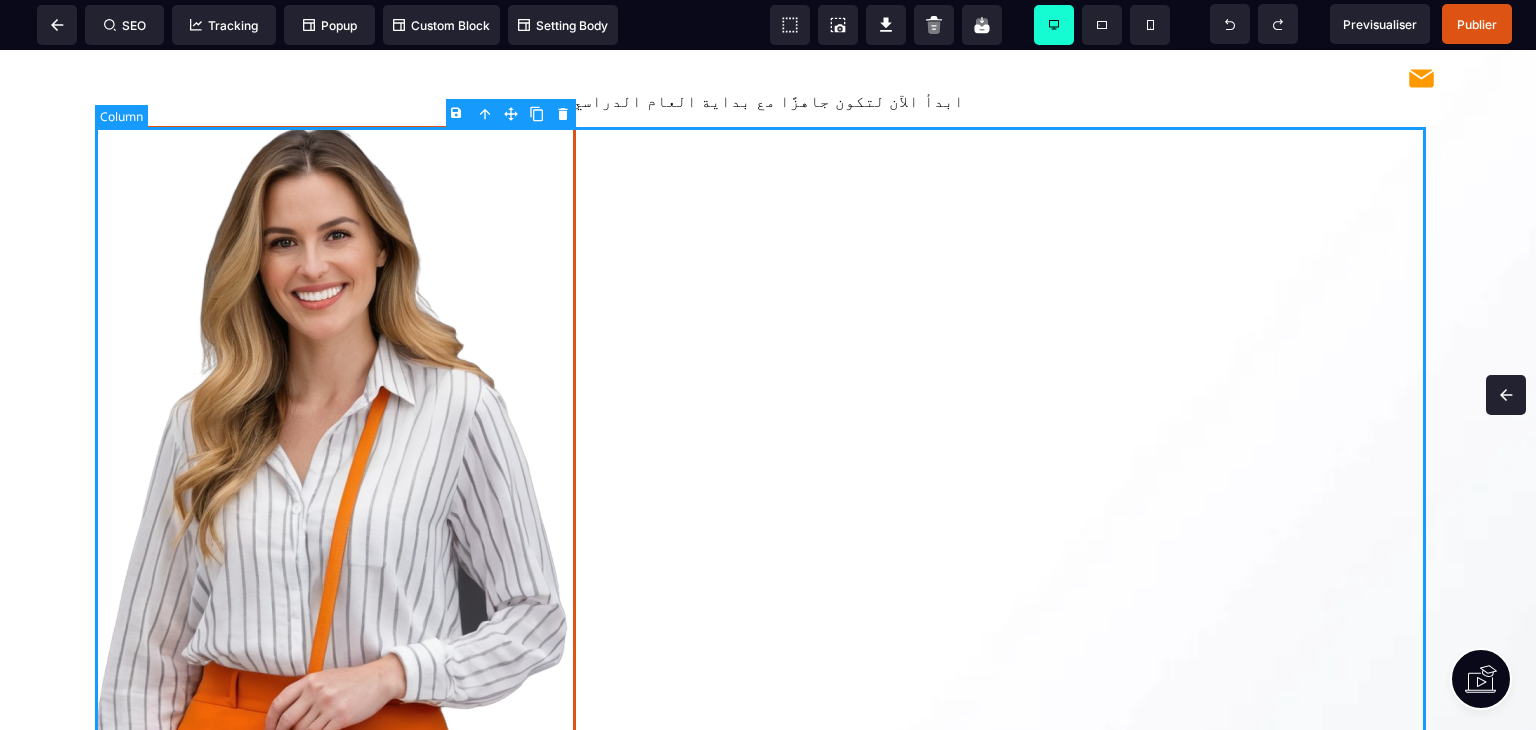 scroll, scrollTop: 0, scrollLeft: 0, axis: both 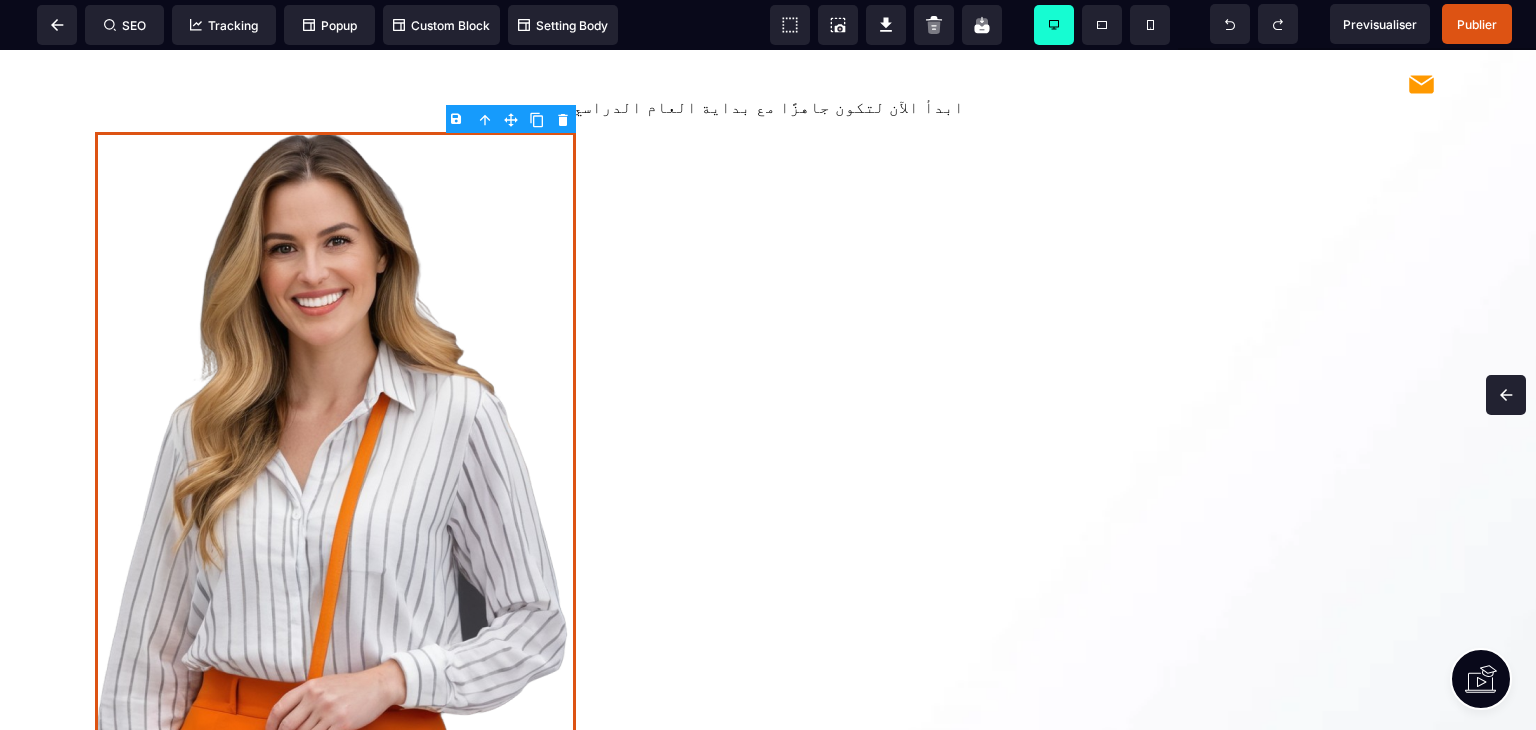 click on "SEO
Tracking
Popup
Custom Block
Setting Body" at bounding box center [315, 25] 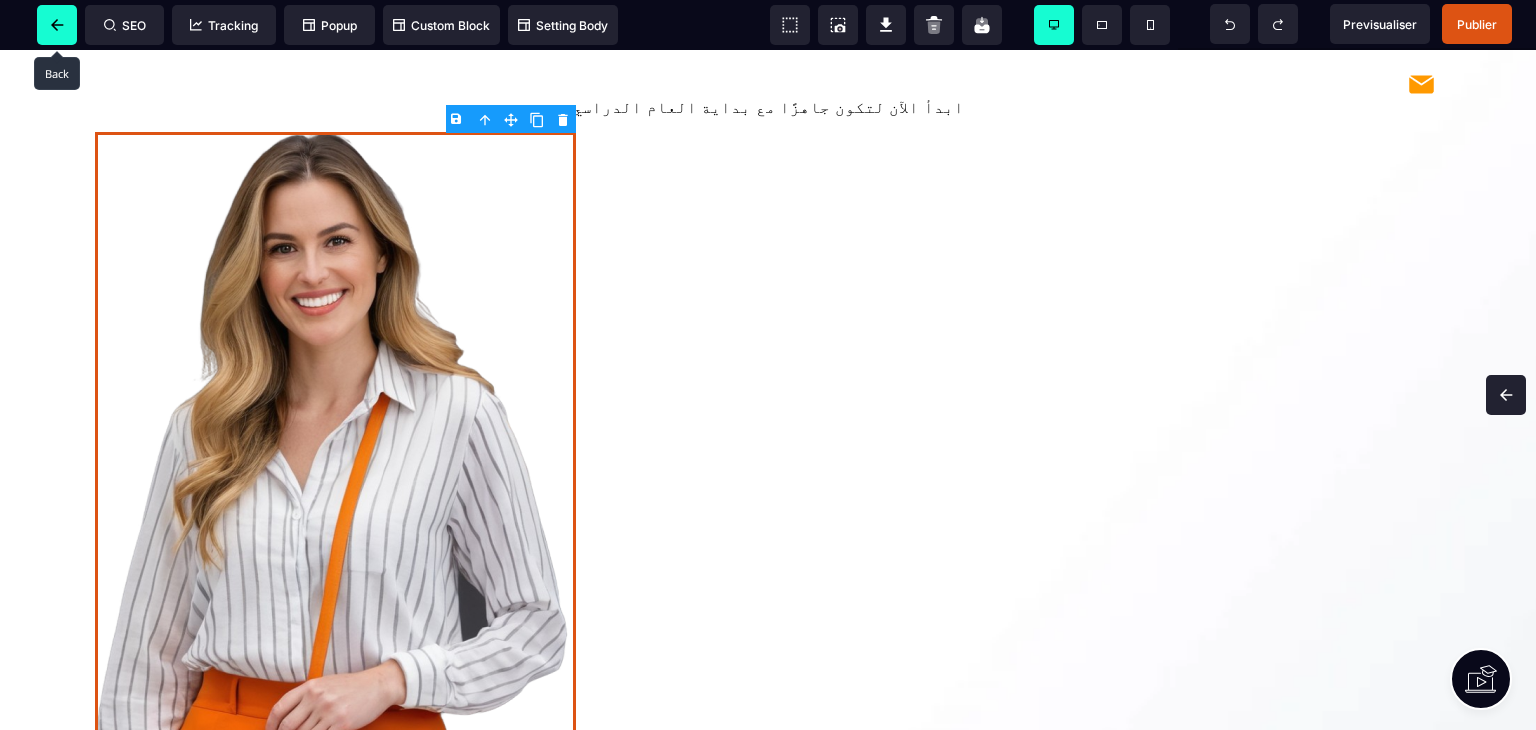 click at bounding box center [57, 25] 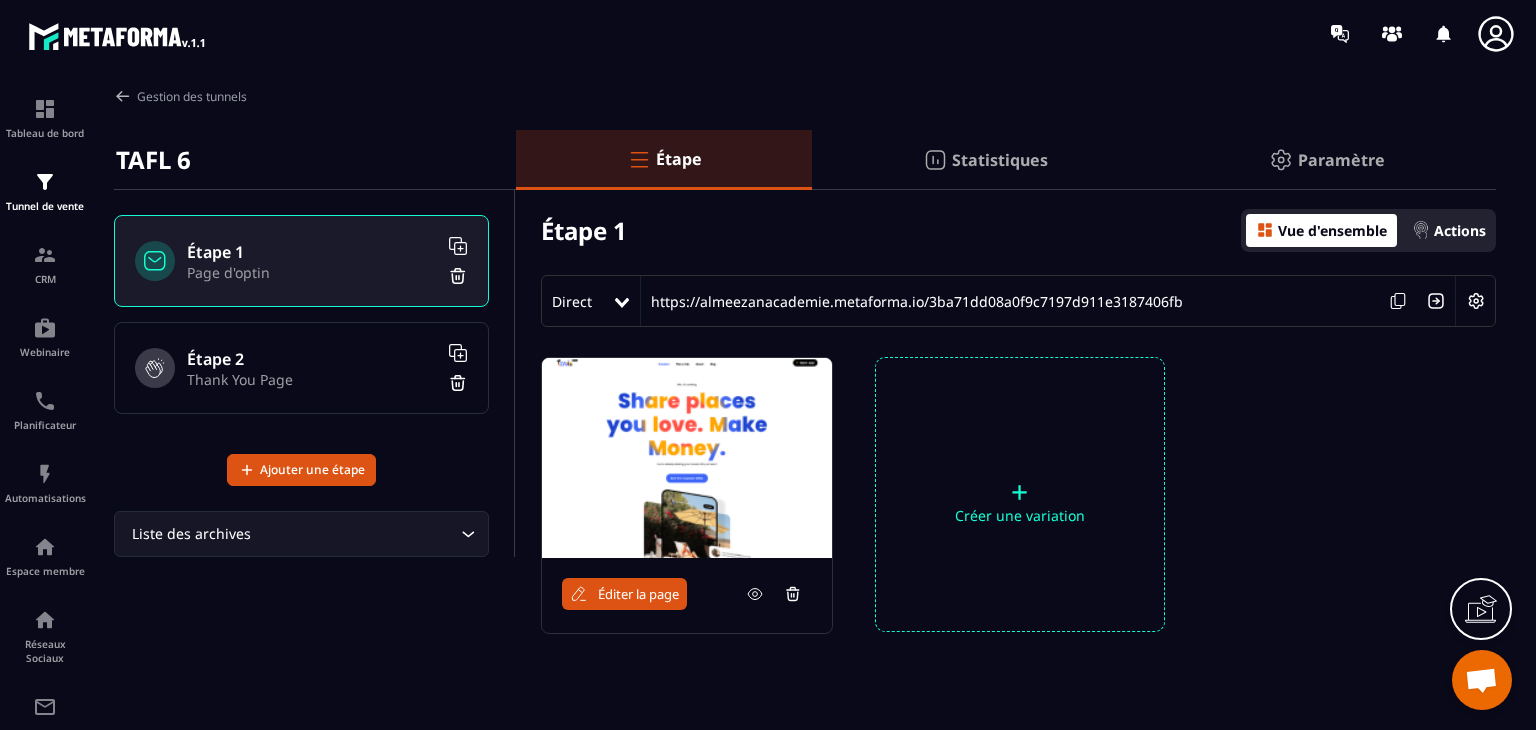 click on "Éditer la page" at bounding box center [638, 594] 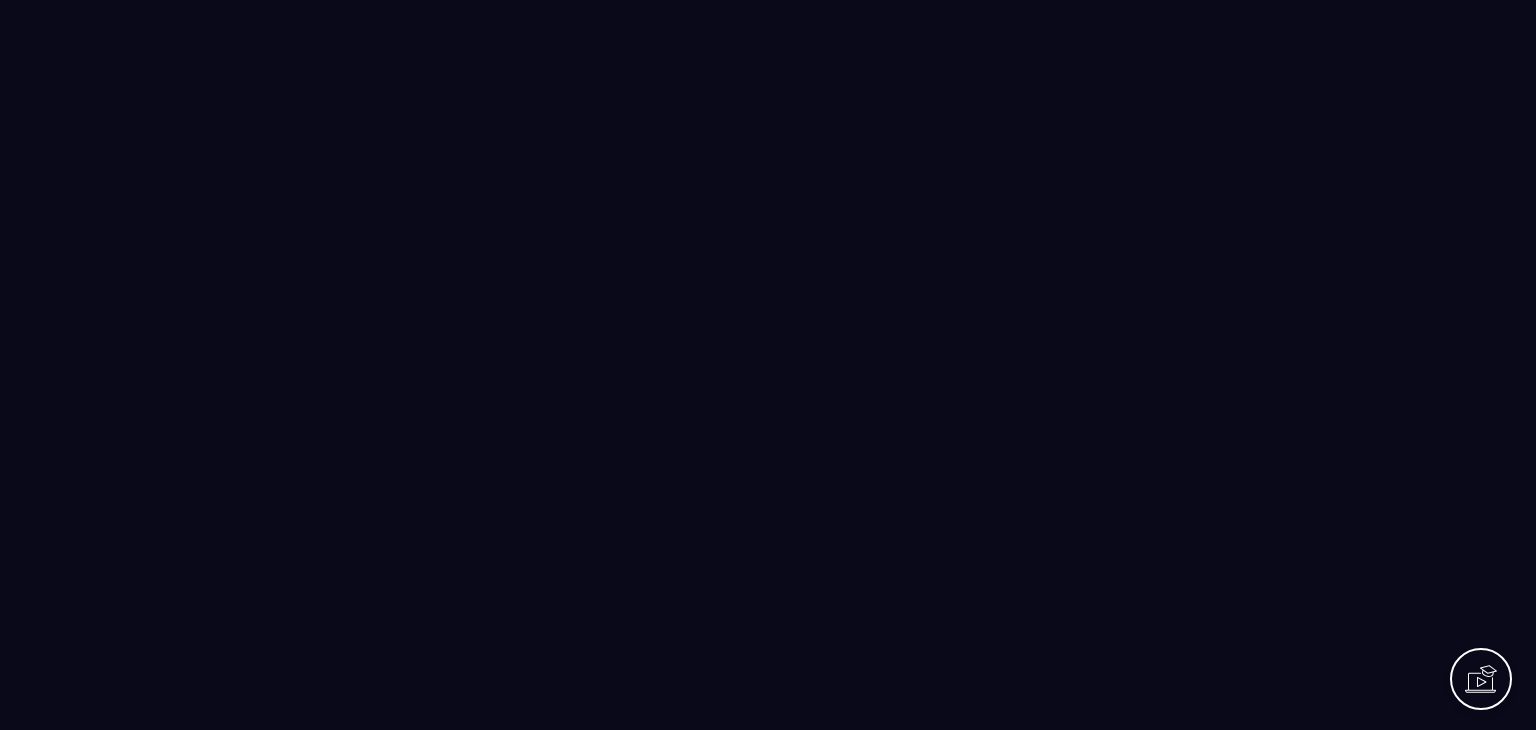scroll, scrollTop: 0, scrollLeft: 0, axis: both 